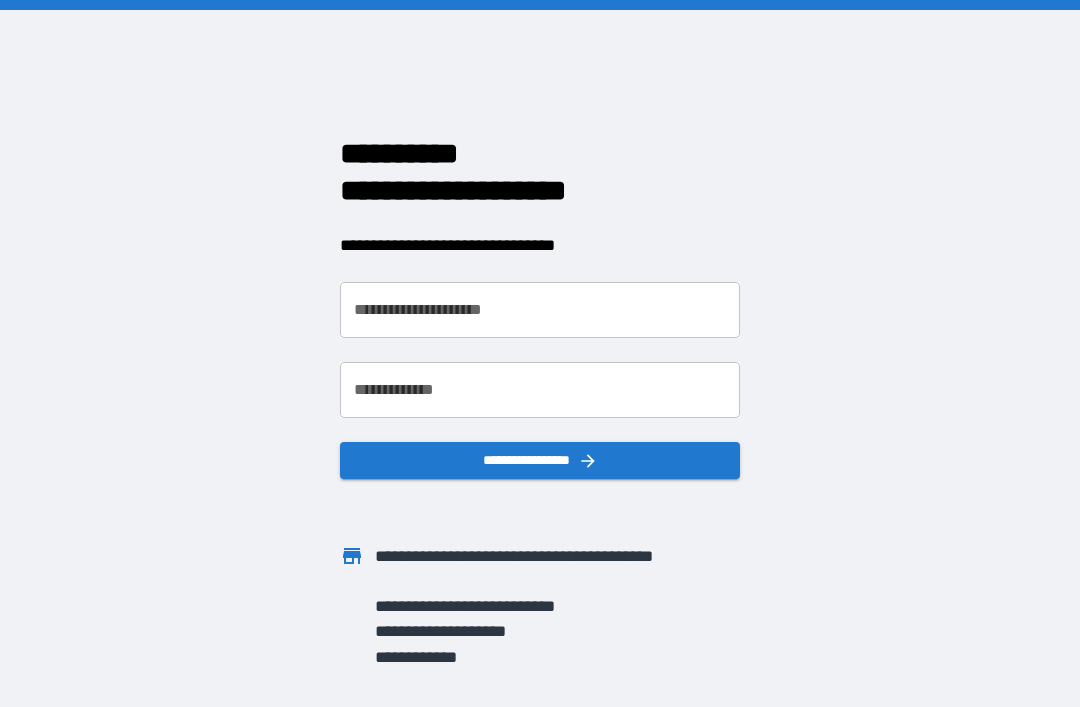 scroll, scrollTop: 0, scrollLeft: 0, axis: both 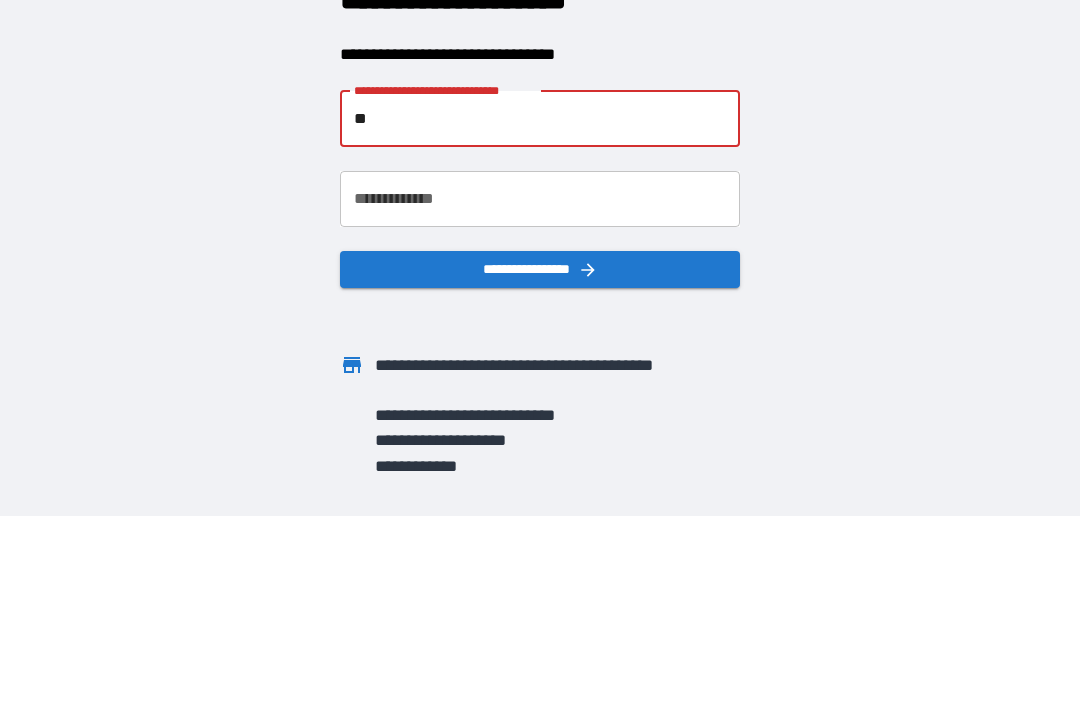 type on "*" 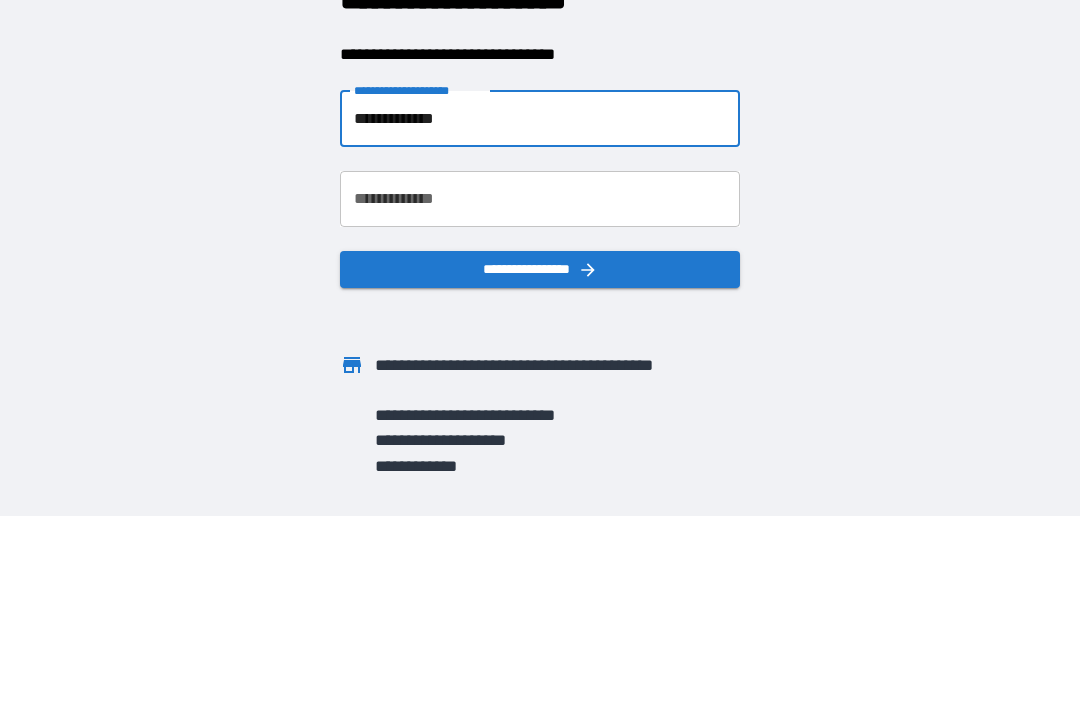 type on "**********" 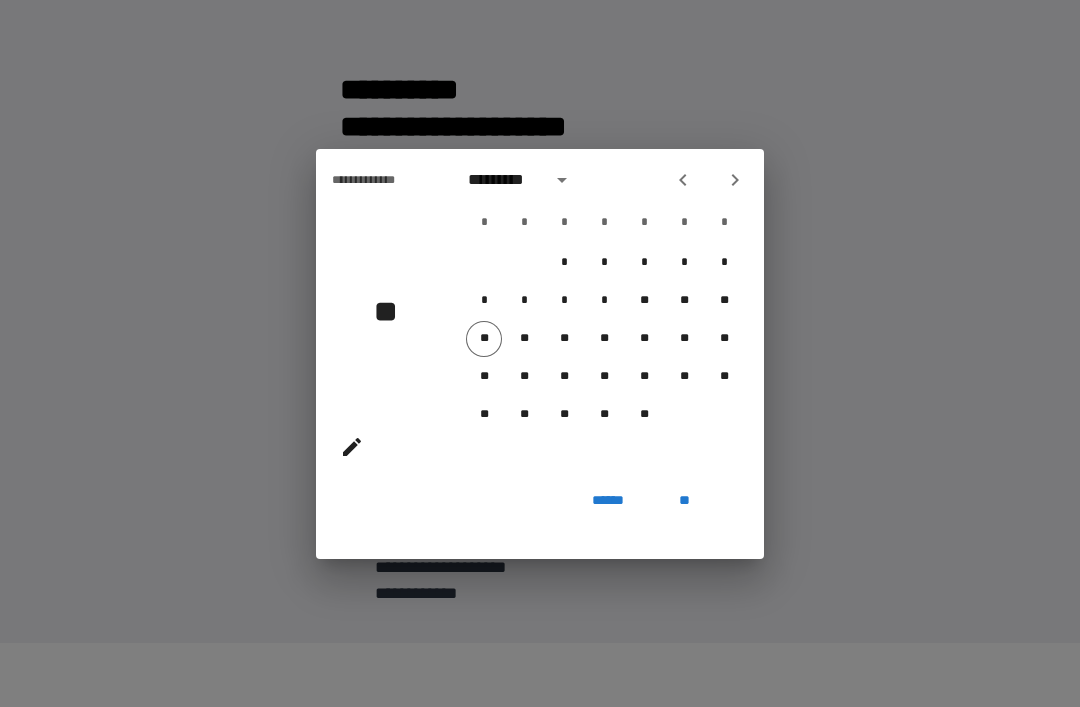 click 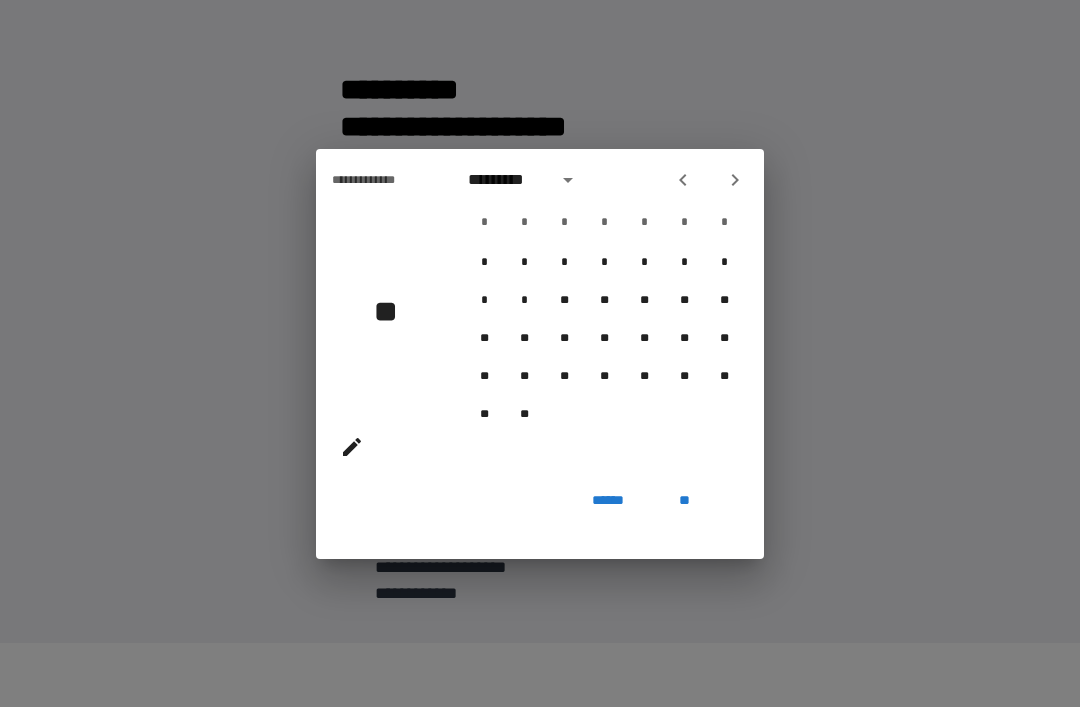 click 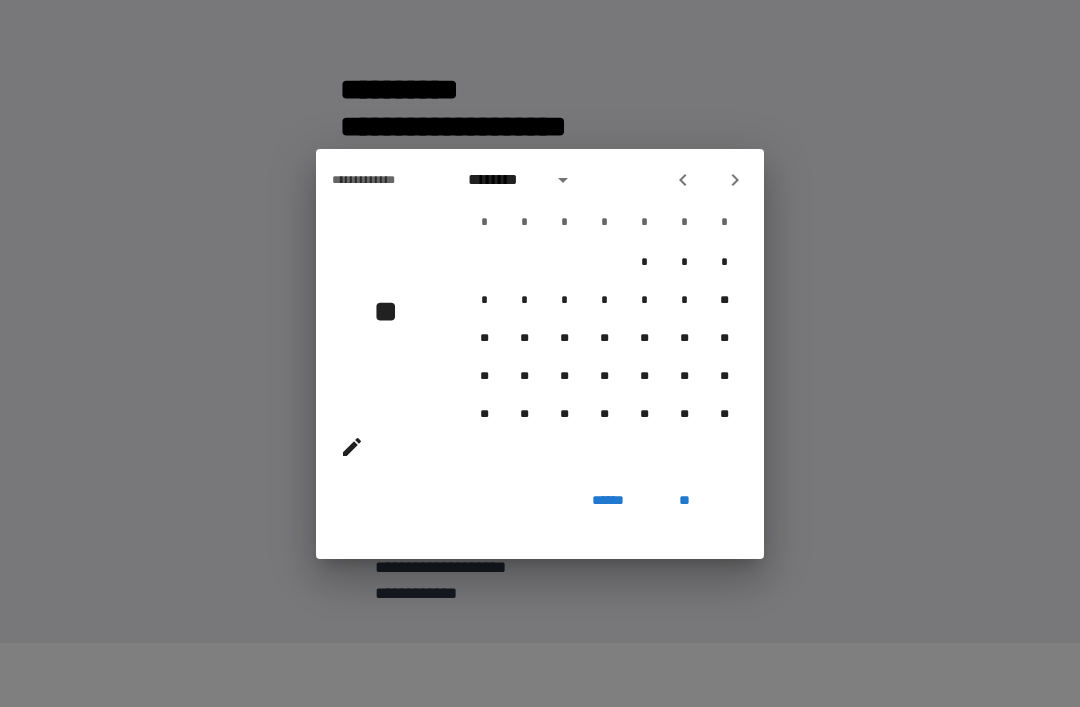 click on "*" at bounding box center [724, 263] 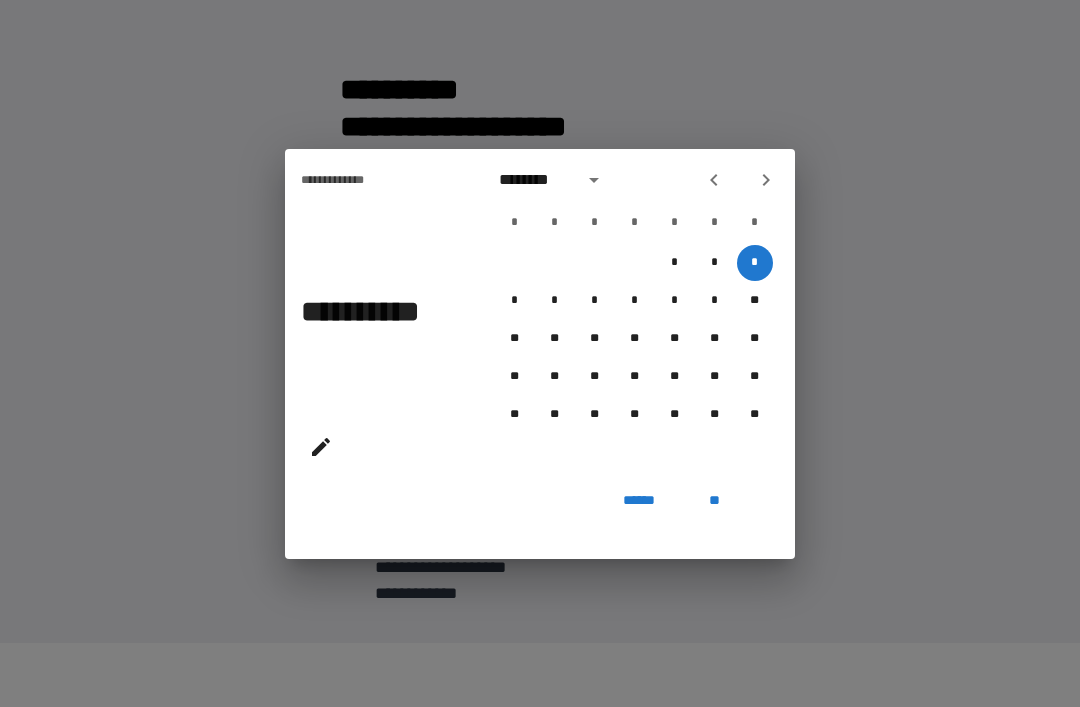 click on "**" at bounding box center (715, 501) 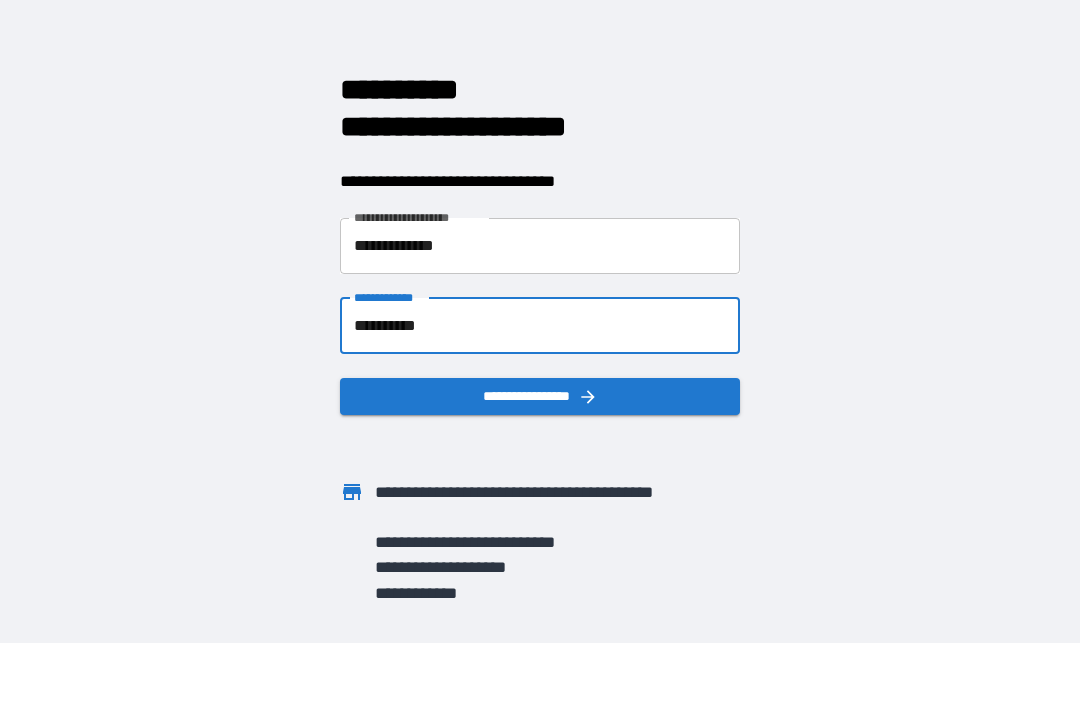 click on "**********" at bounding box center [540, 326] 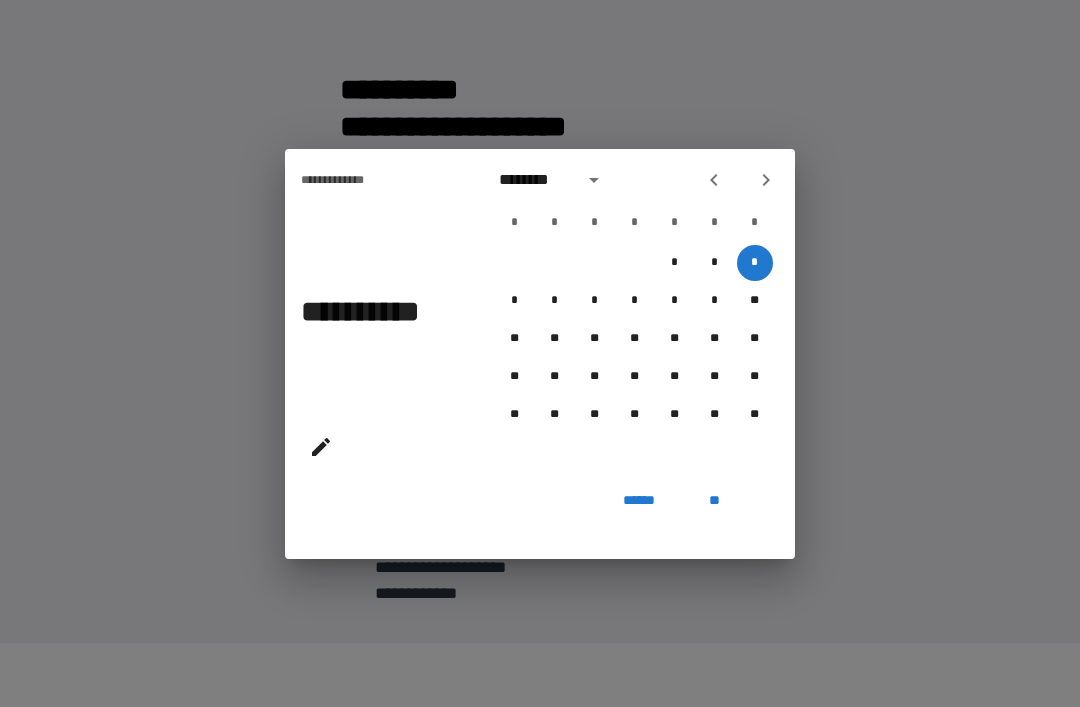 click on "******" at bounding box center (638, 501) 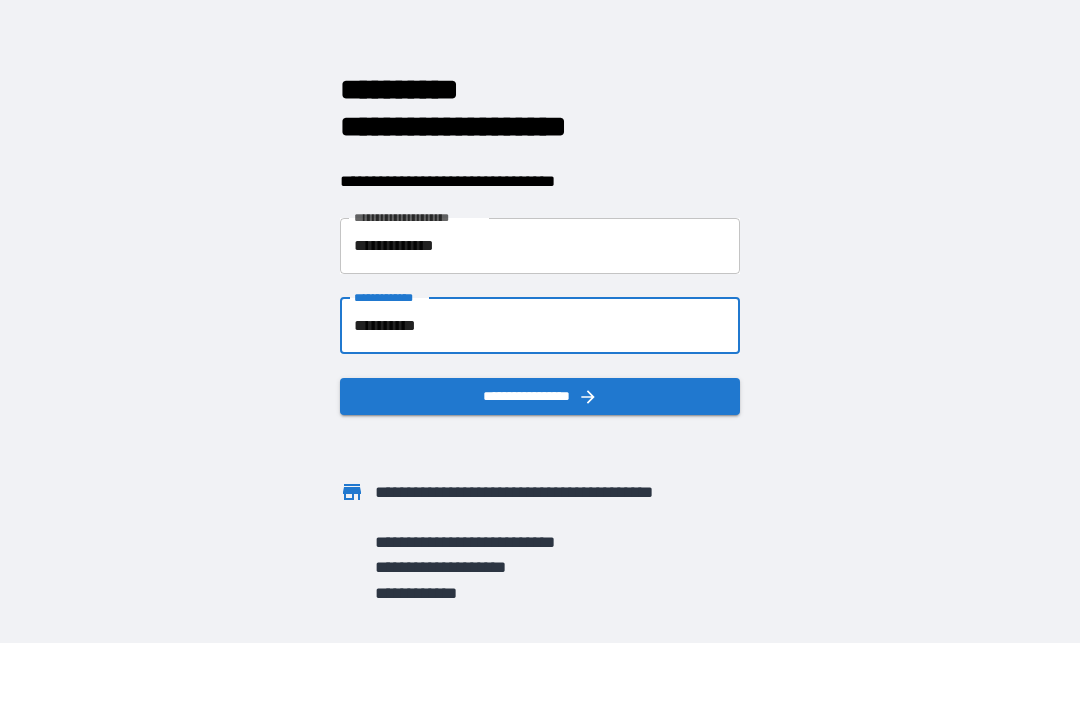 click on "**********" at bounding box center [540, 326] 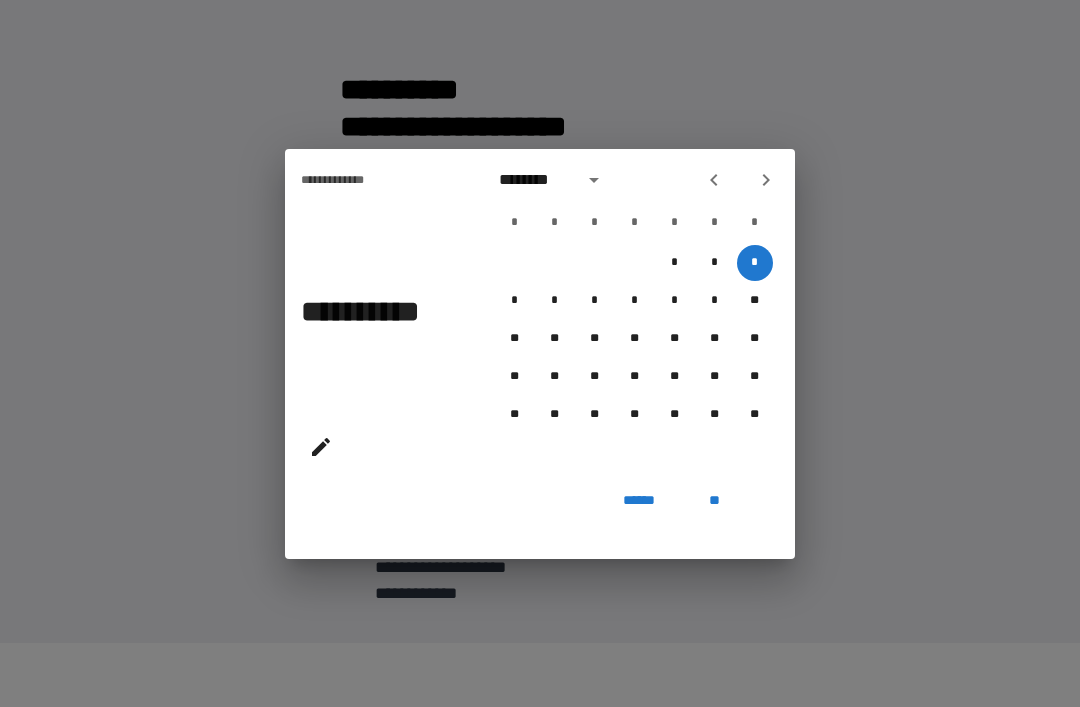 click on "******" at bounding box center (638, 501) 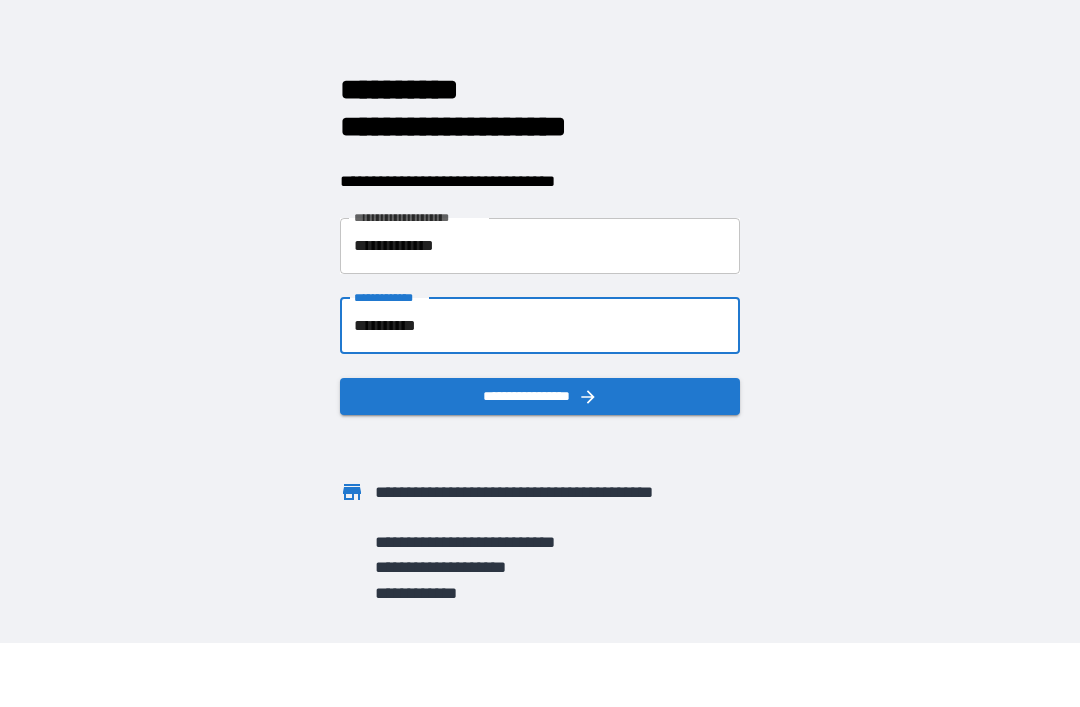 click on "**********" at bounding box center [540, 326] 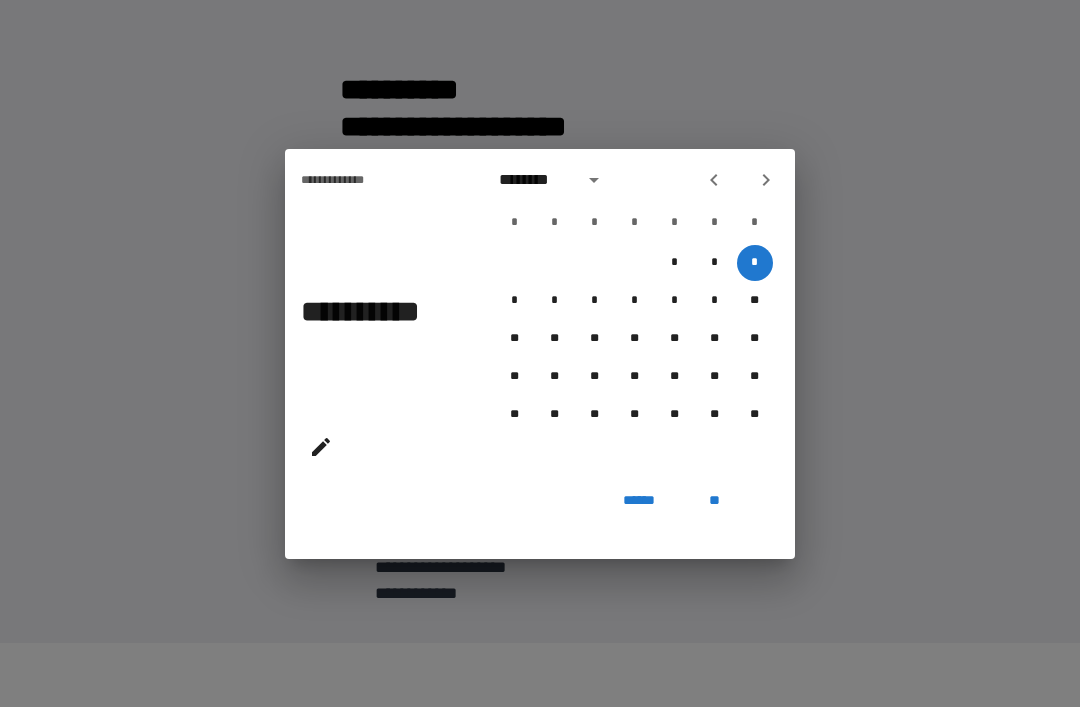 click on "* * * * * * * * * ** ** ** ** ** ** ** ** ** ** ** ** ** ** ** ** ** ** ** ** ** **" at bounding box center (635, 363) 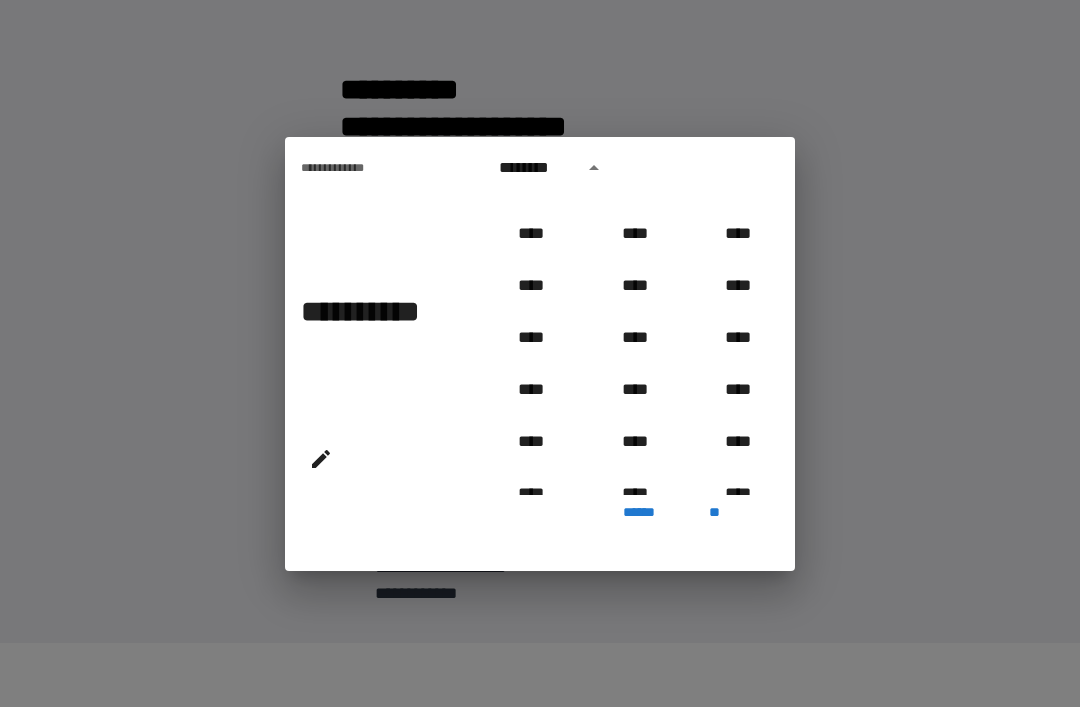 scroll, scrollTop: 546, scrollLeft: 0, axis: vertical 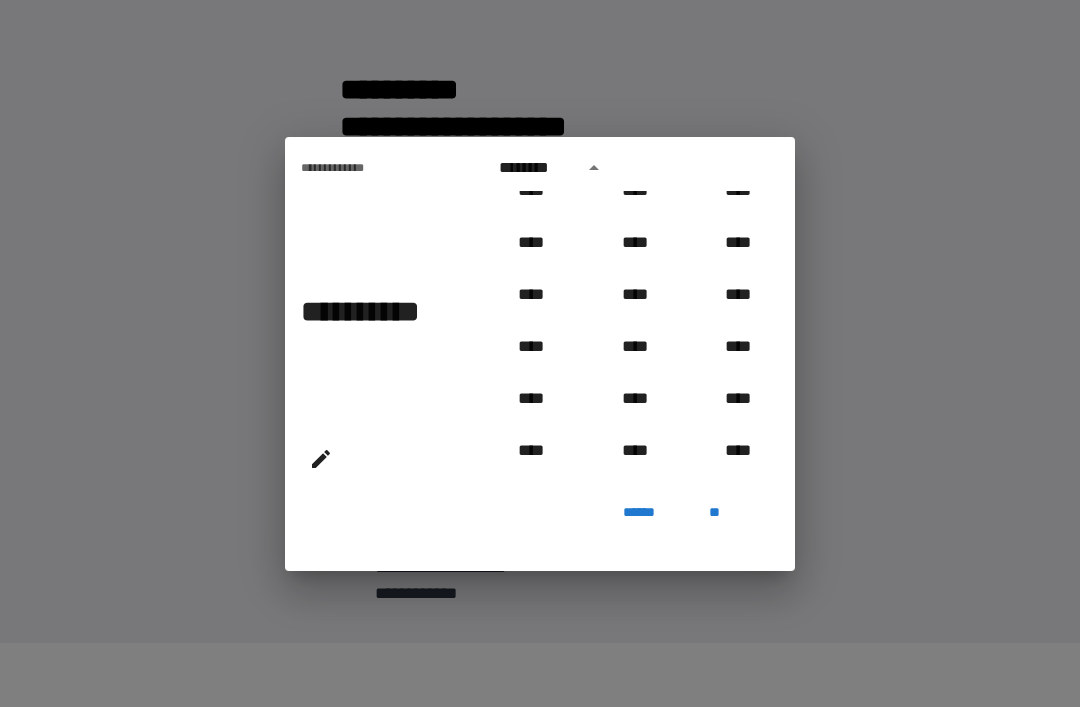 click on "****" at bounding box center (635, 347) 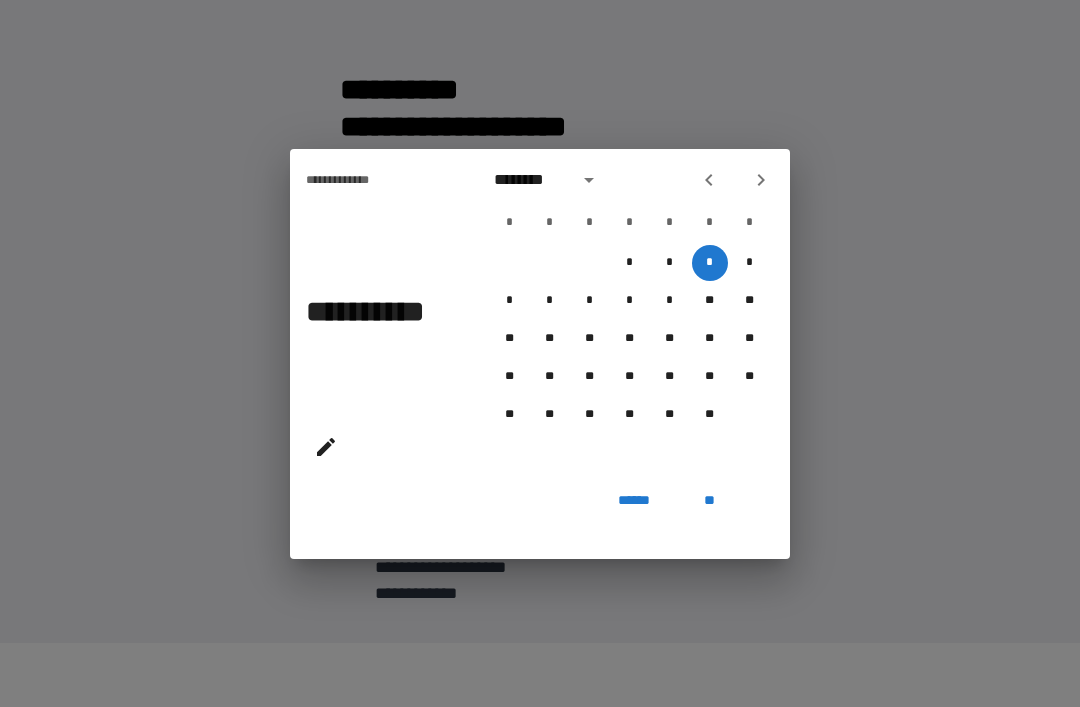 click on "**" at bounding box center (710, 501) 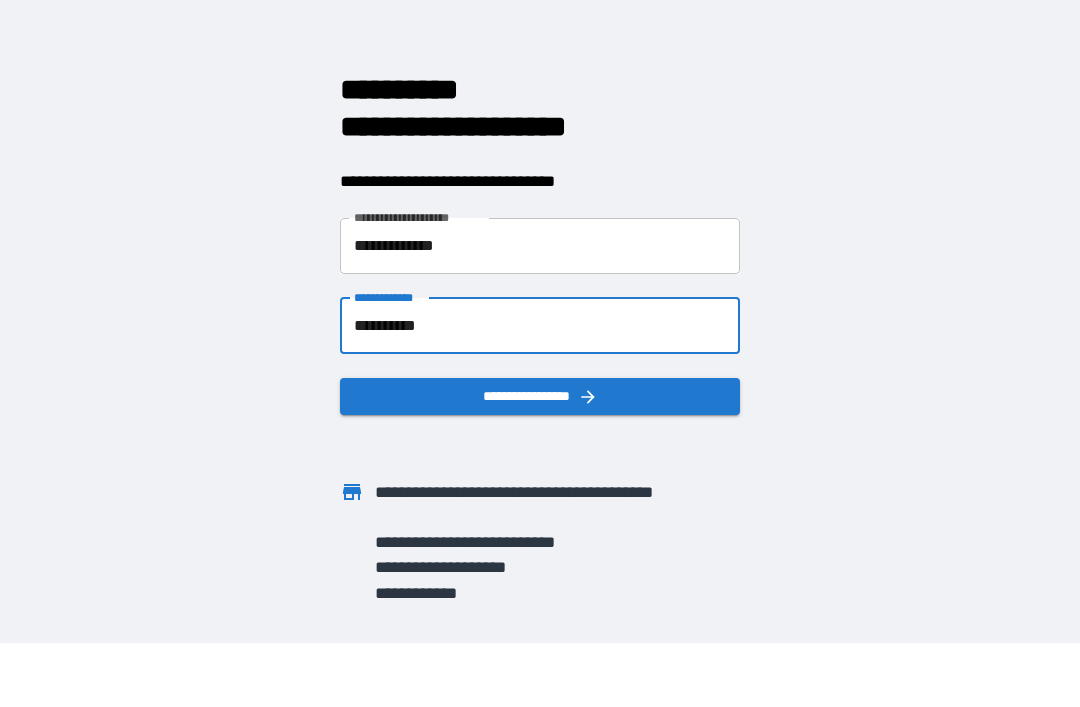 click on "**********" at bounding box center (540, 396) 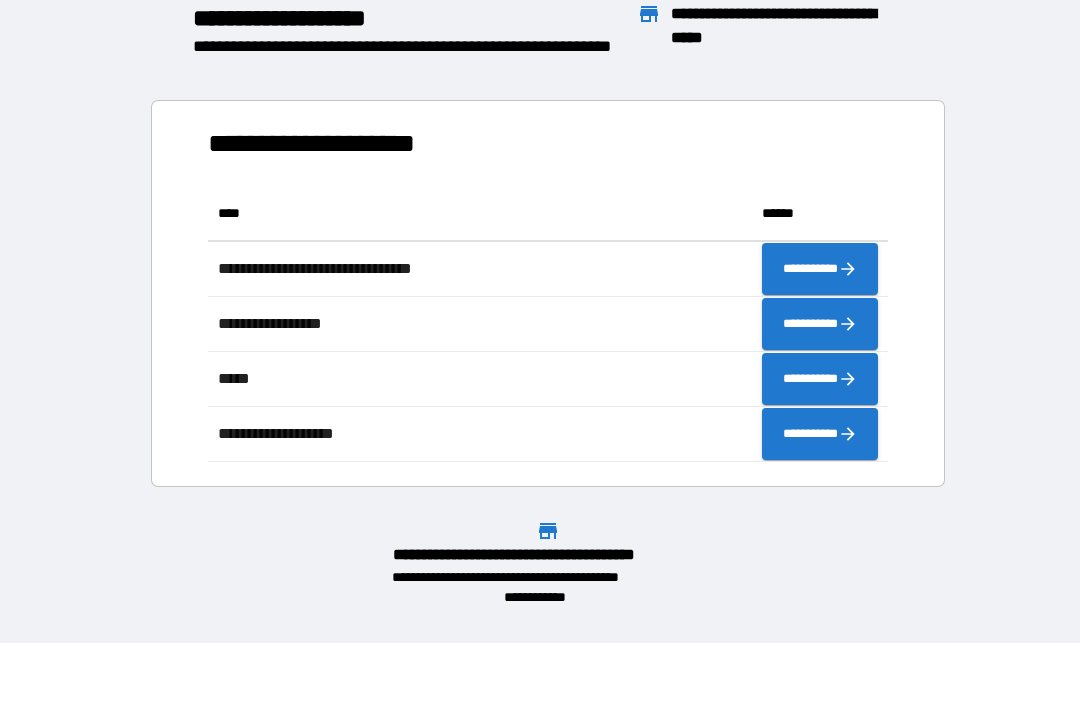 scroll, scrollTop: 276, scrollLeft: 680, axis: both 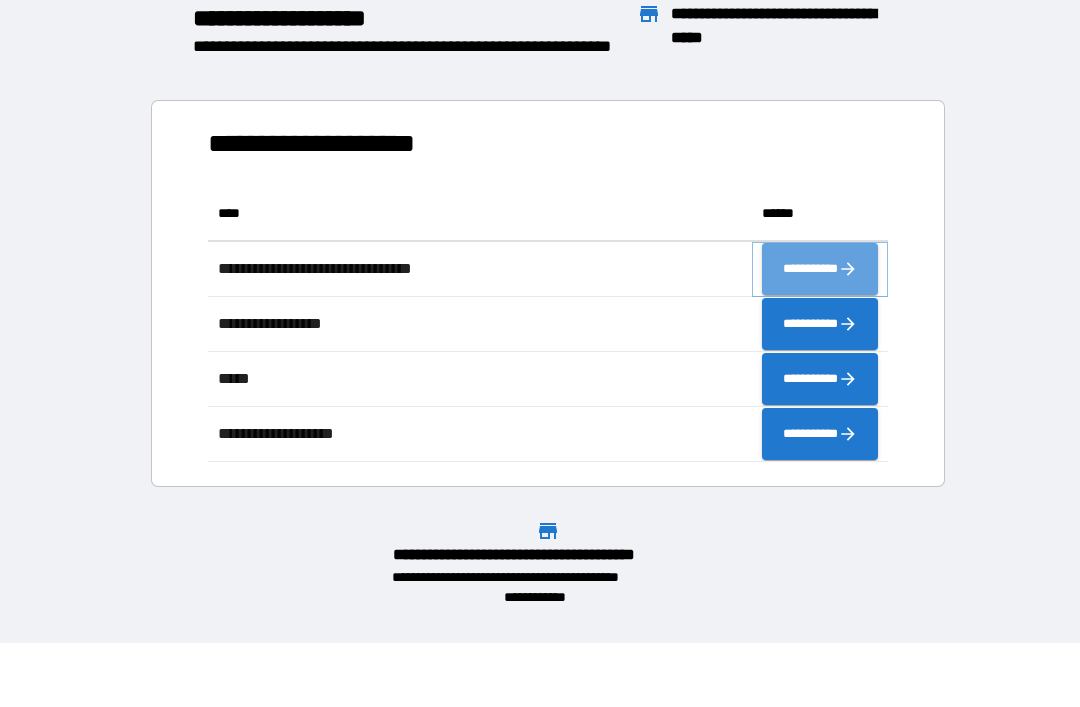 click 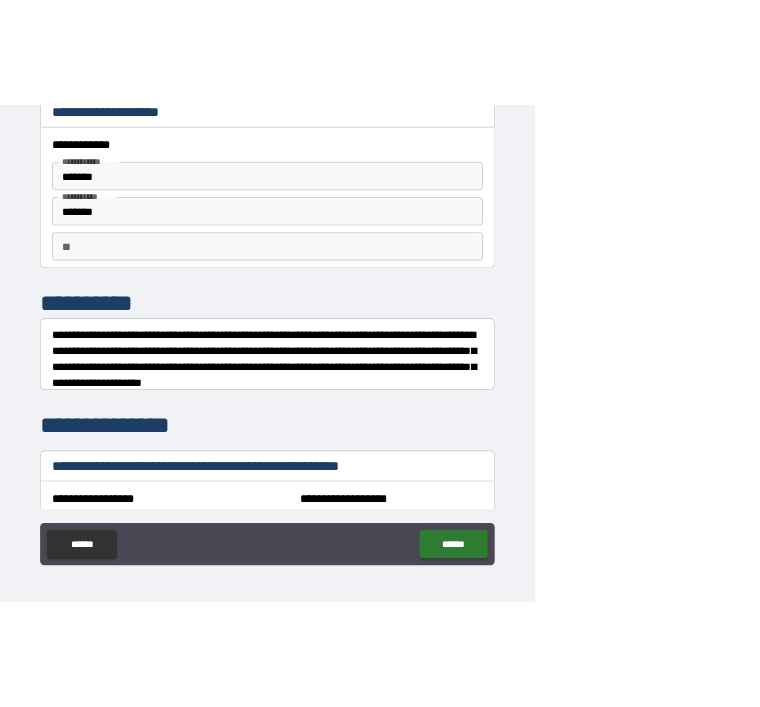 scroll, scrollTop: 0, scrollLeft: 0, axis: both 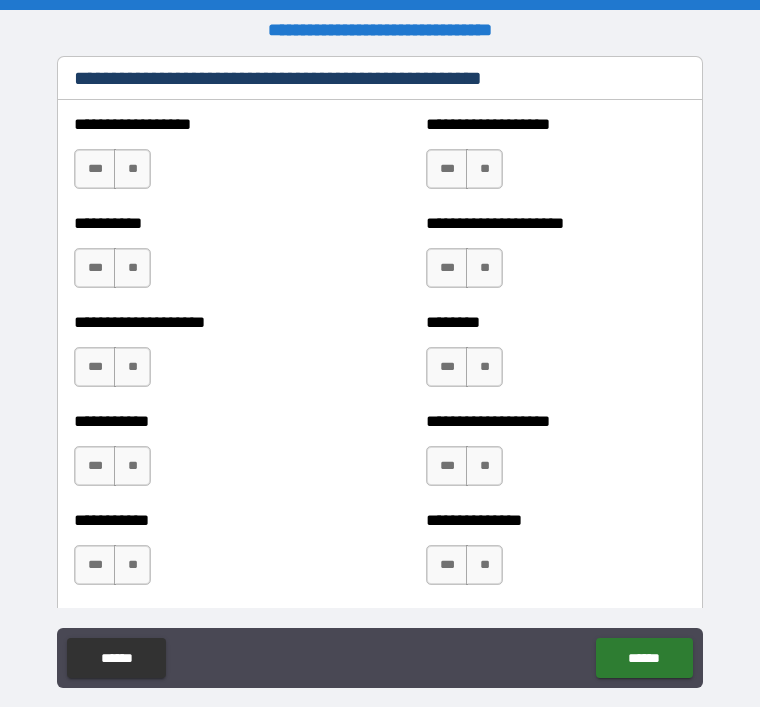 click on "**" at bounding box center (132, 169) 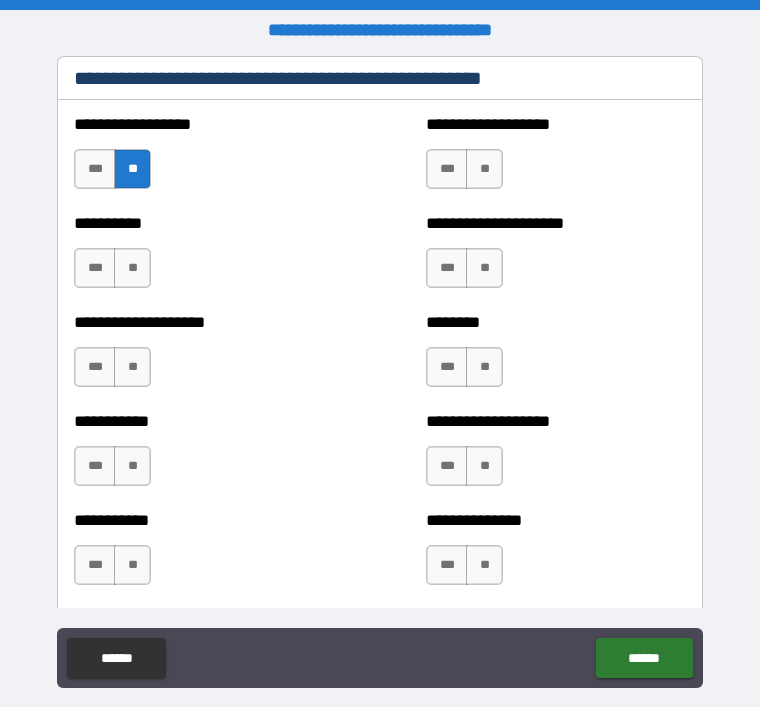 click on "**" at bounding box center (132, 268) 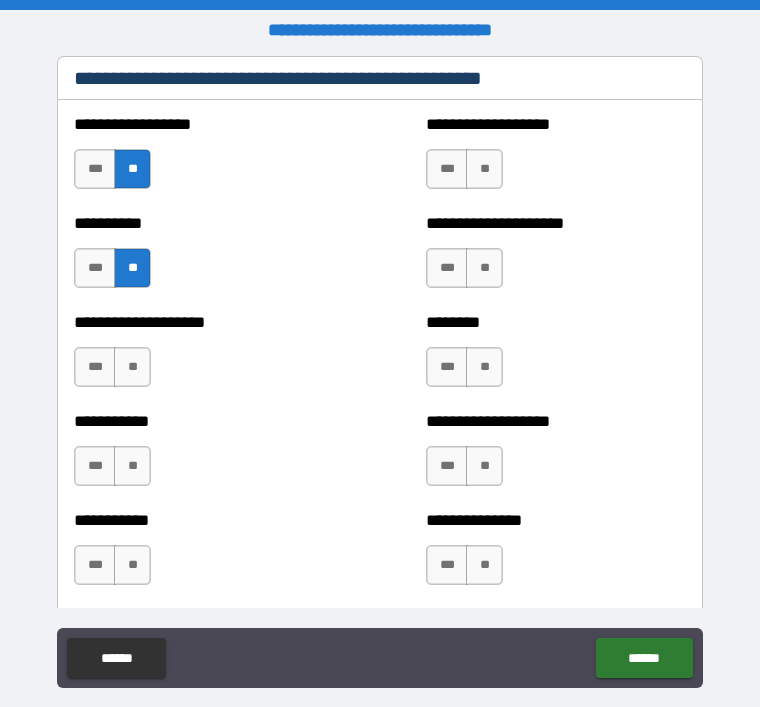click on "**" at bounding box center (484, 169) 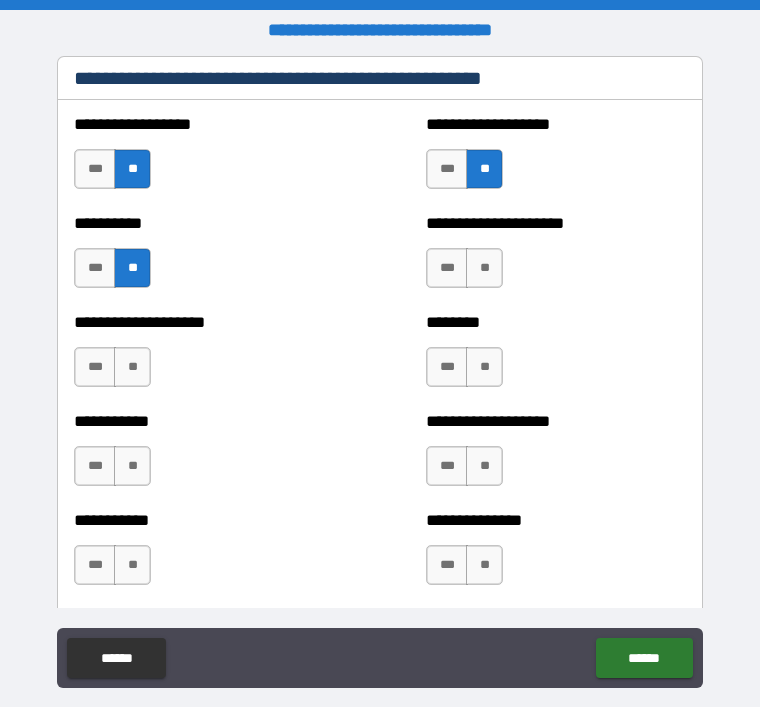 click on "**" at bounding box center (484, 268) 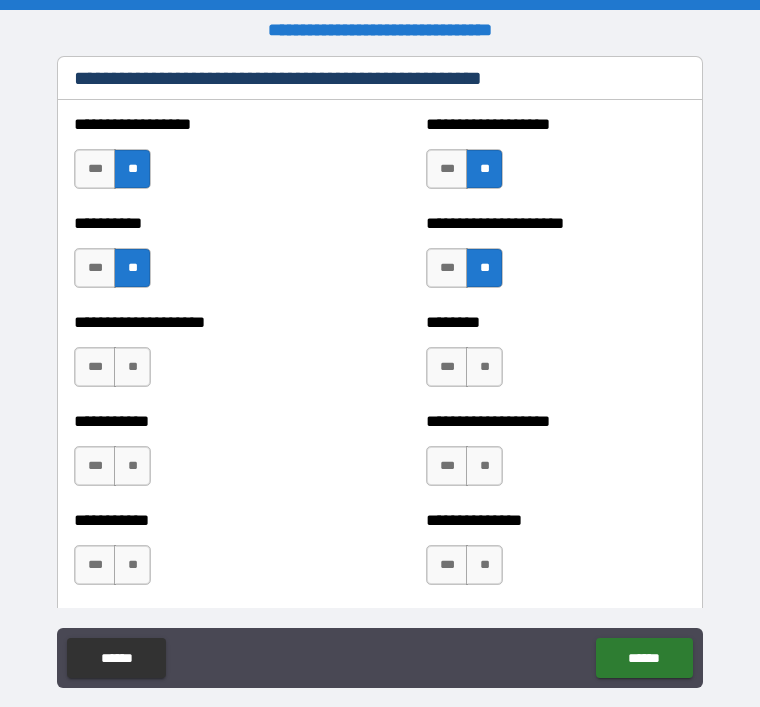 click on "**" at bounding box center (484, 367) 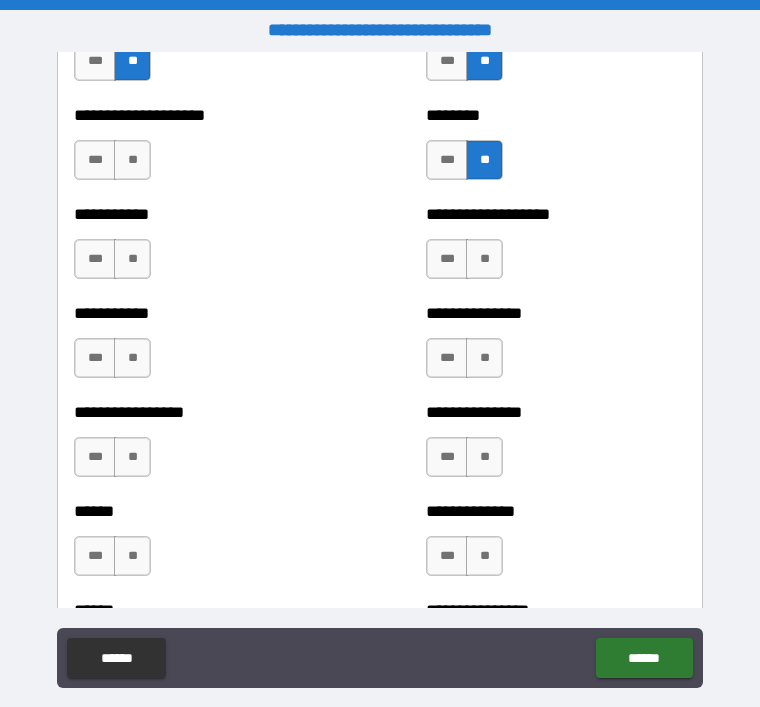 scroll, scrollTop: 711, scrollLeft: 0, axis: vertical 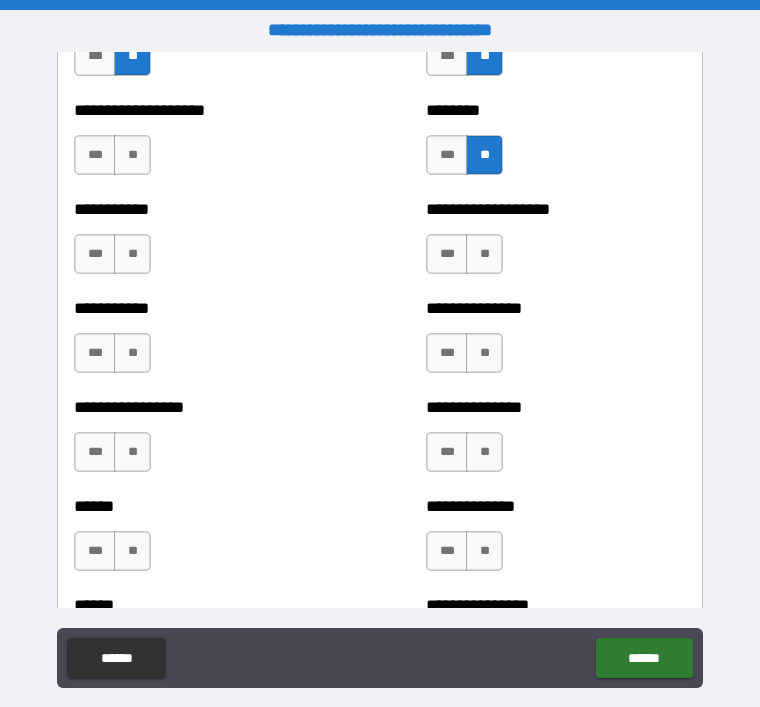 click on "**" at bounding box center (132, 155) 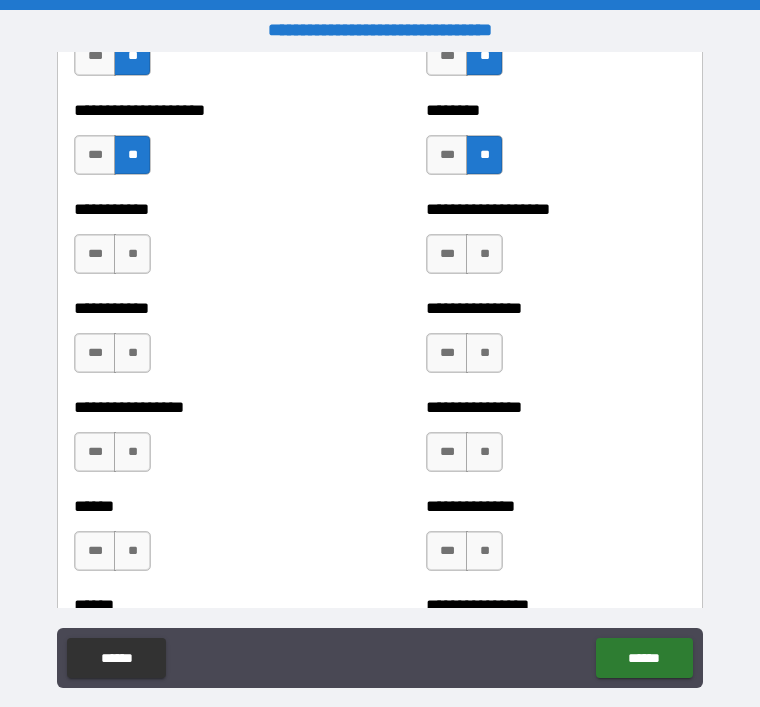 click on "**" at bounding box center (132, 254) 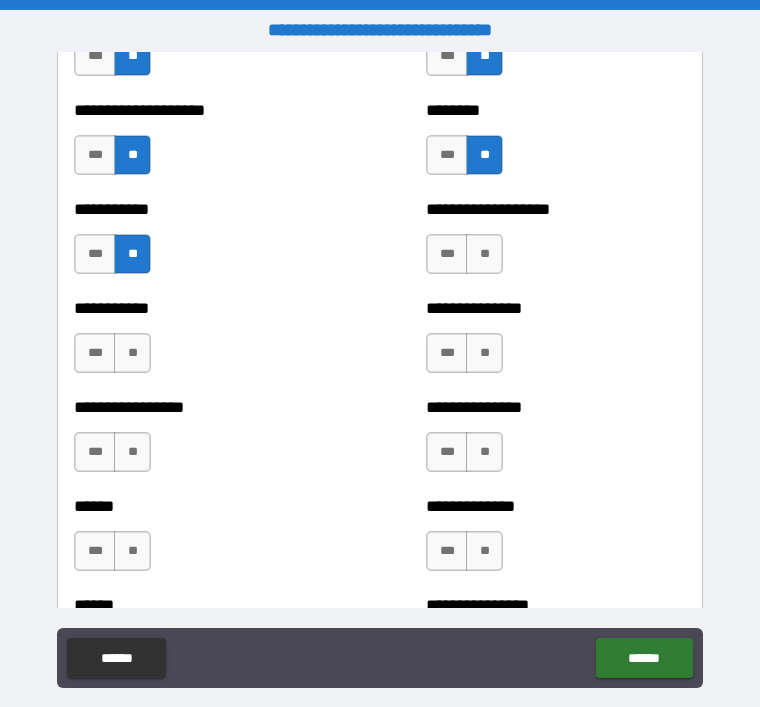 click on "**" at bounding box center [132, 353] 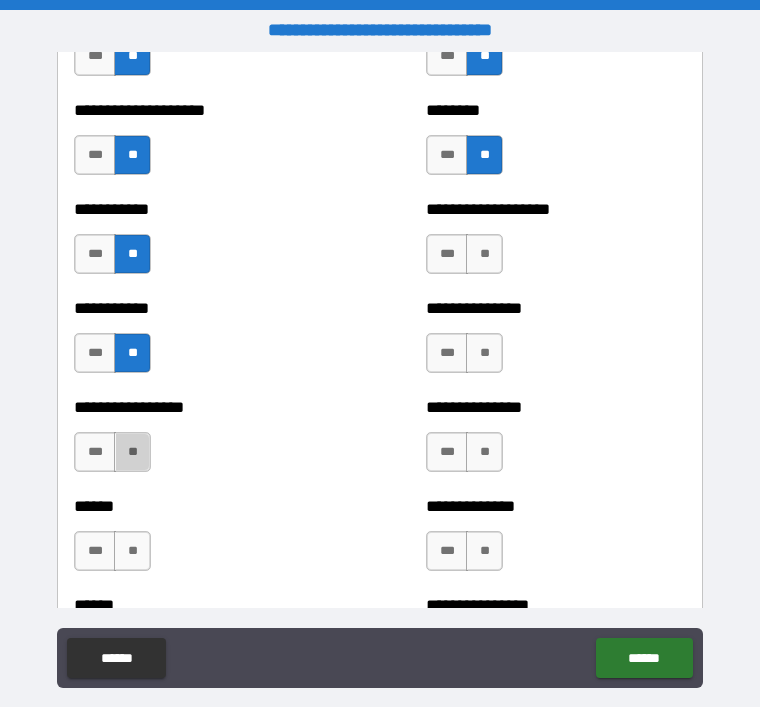 click on "**" at bounding box center (132, 452) 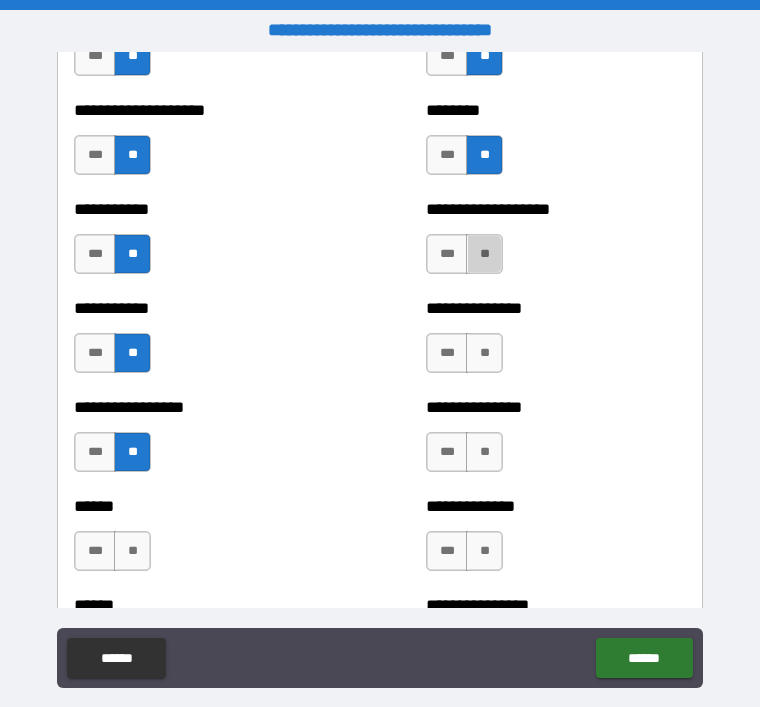 click on "**" at bounding box center (484, 254) 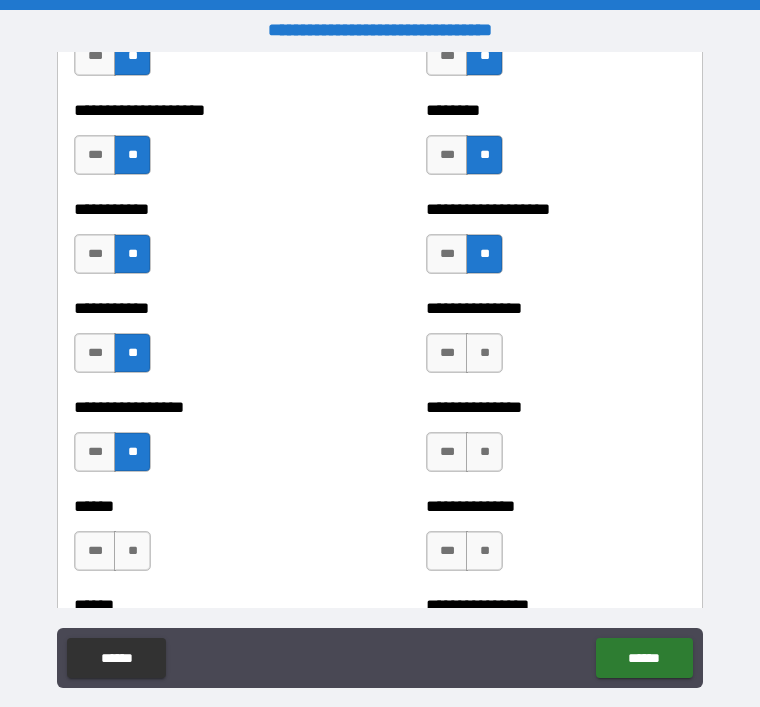 click on "**" at bounding box center (484, 353) 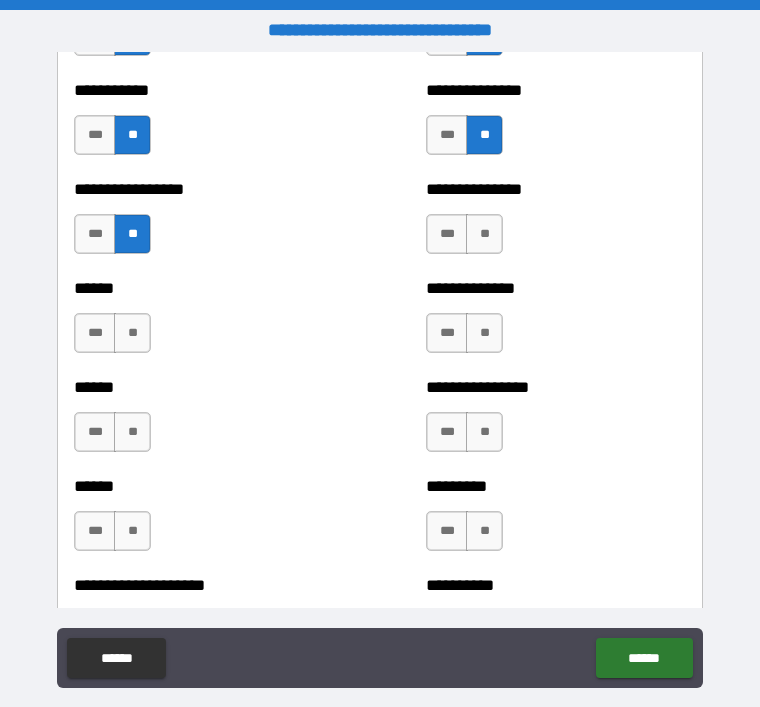 scroll, scrollTop: 935, scrollLeft: 0, axis: vertical 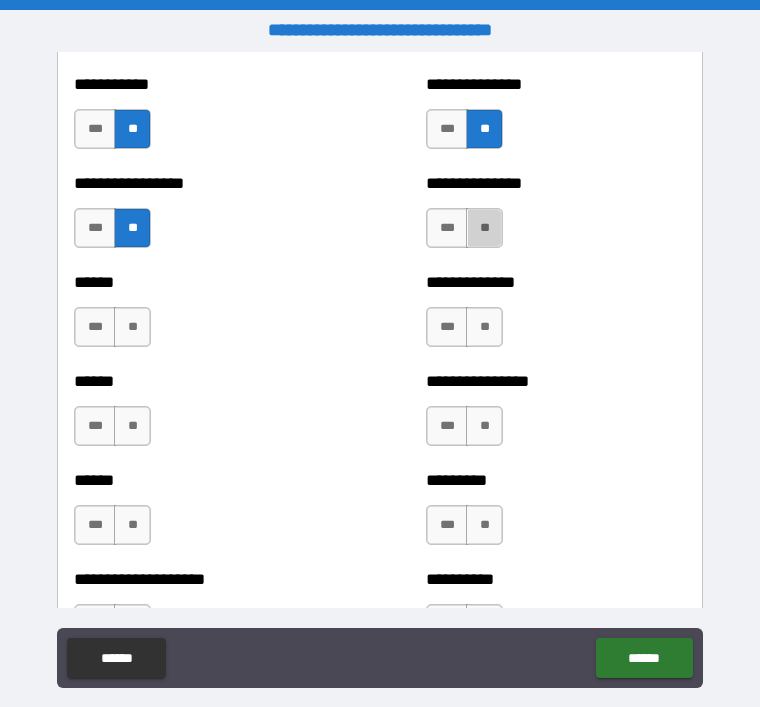 click on "**" at bounding box center (484, 228) 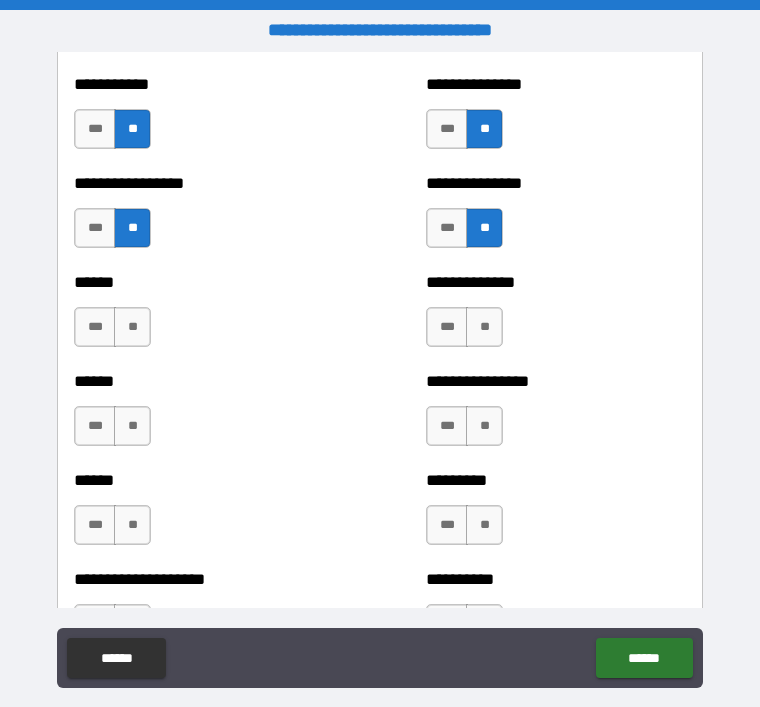 click on "**" at bounding box center [132, 327] 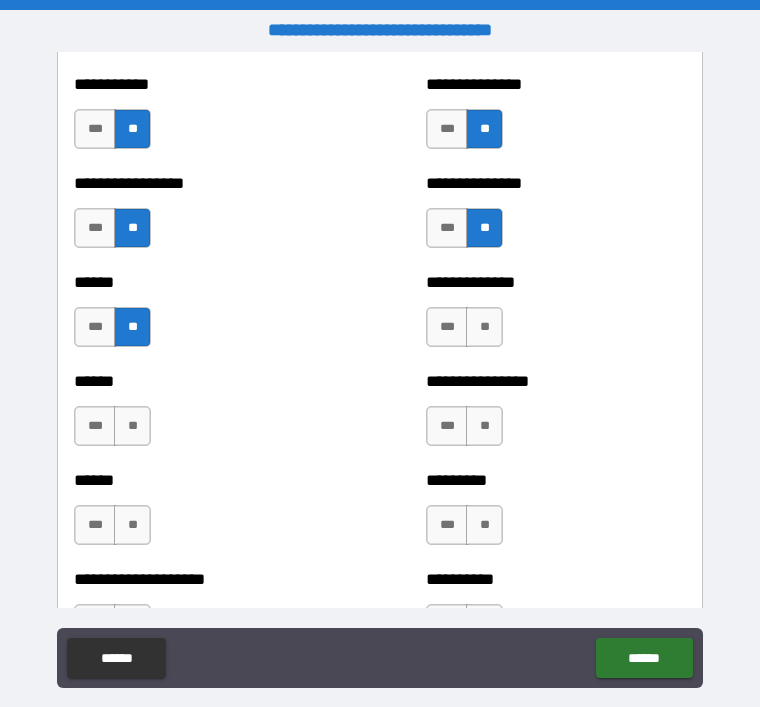 click on "**" at bounding box center (484, 327) 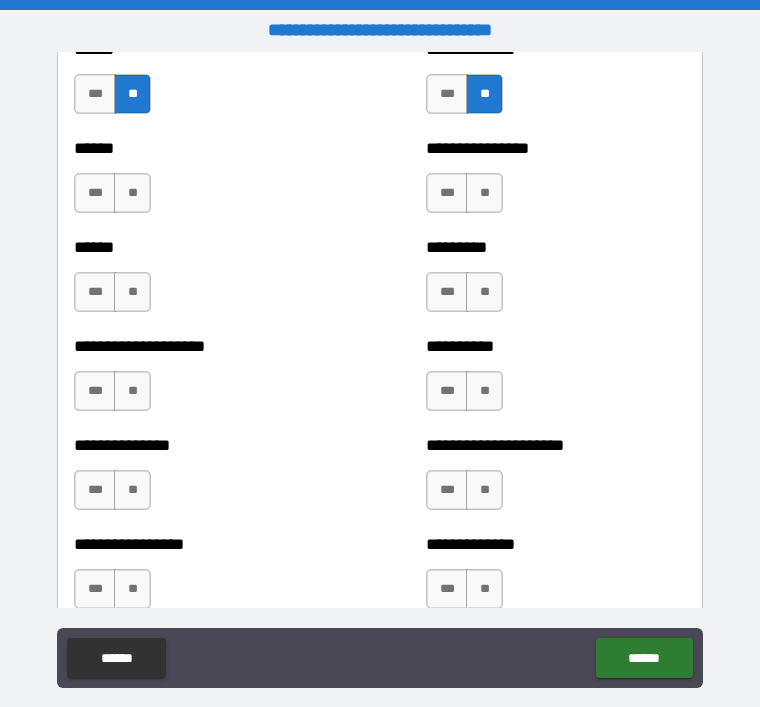 scroll, scrollTop: 1165, scrollLeft: 0, axis: vertical 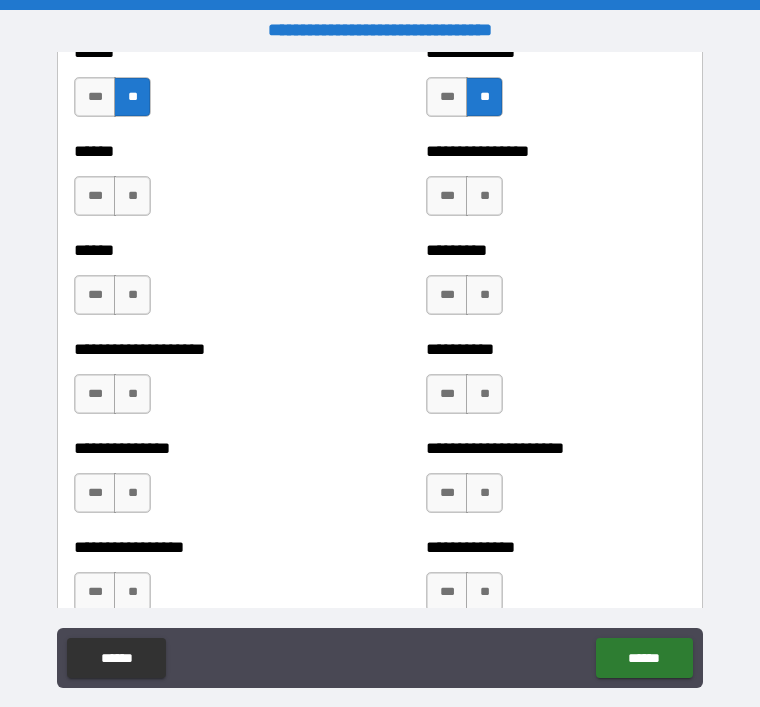 click on "**" at bounding box center (132, 196) 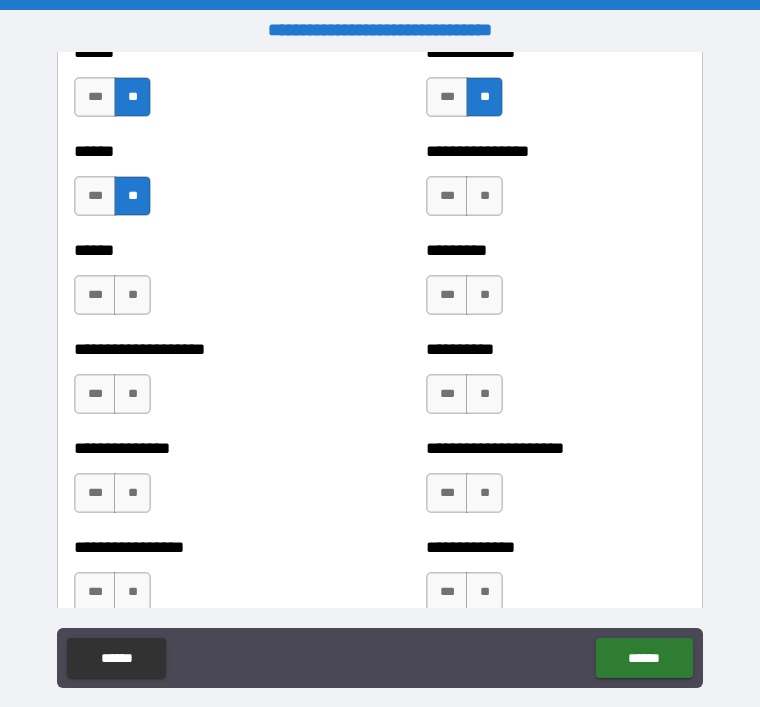 click on "**" at bounding box center [484, 196] 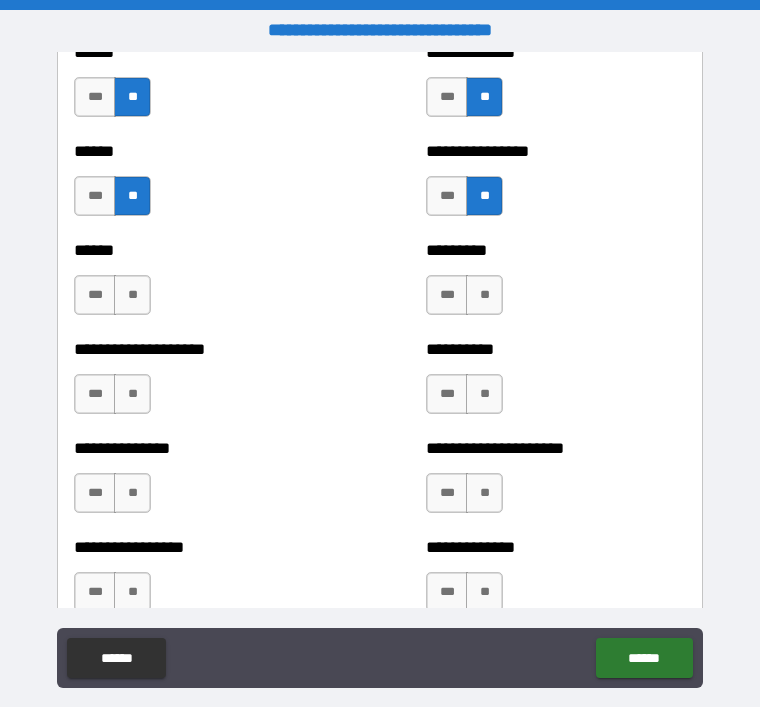 click on "**" at bounding box center (132, 295) 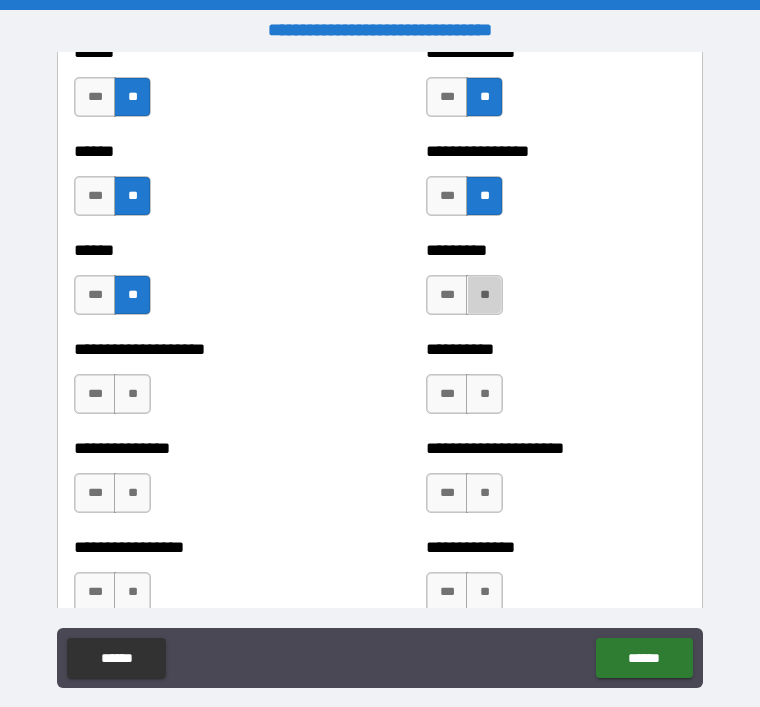 click on "**" at bounding box center [484, 295] 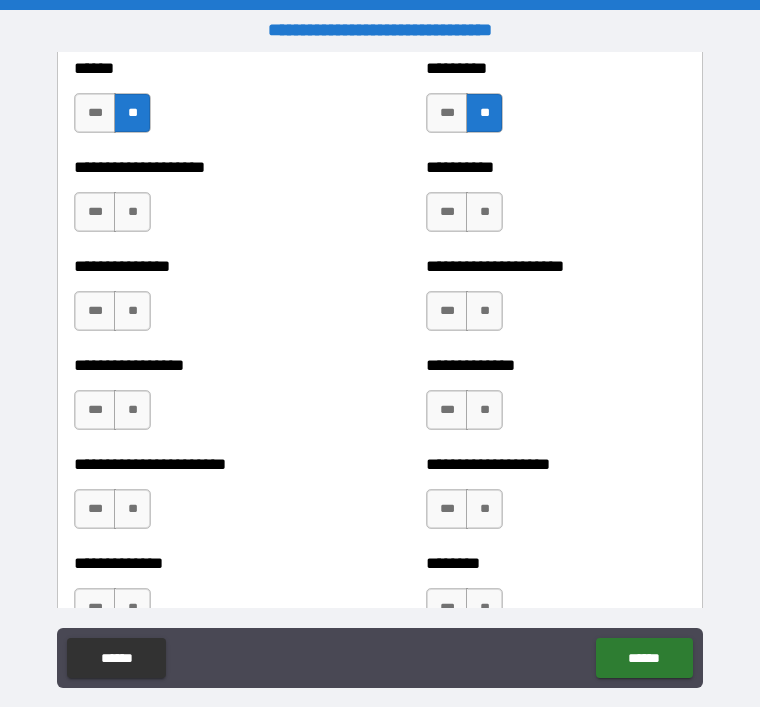 scroll, scrollTop: 1354, scrollLeft: 0, axis: vertical 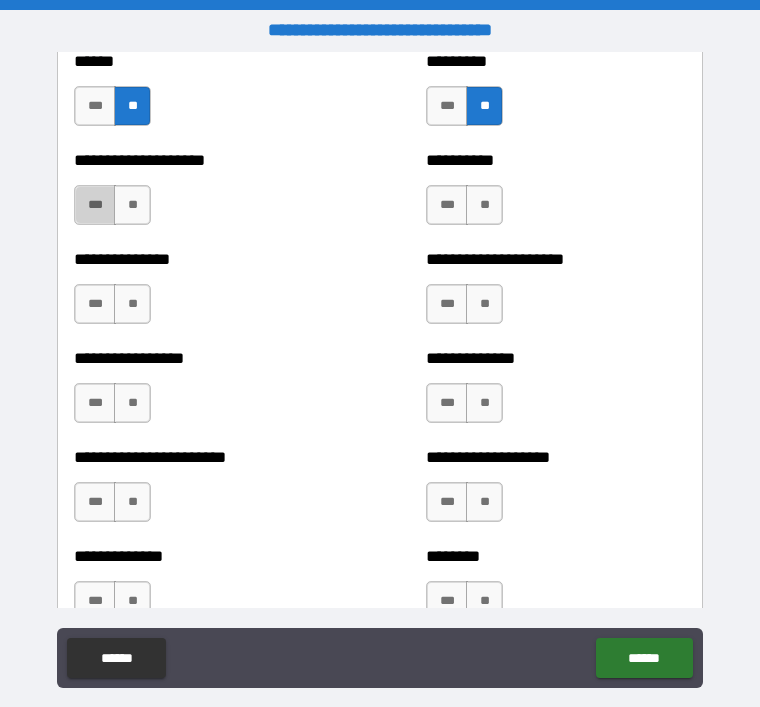 click on "***" at bounding box center (95, 205) 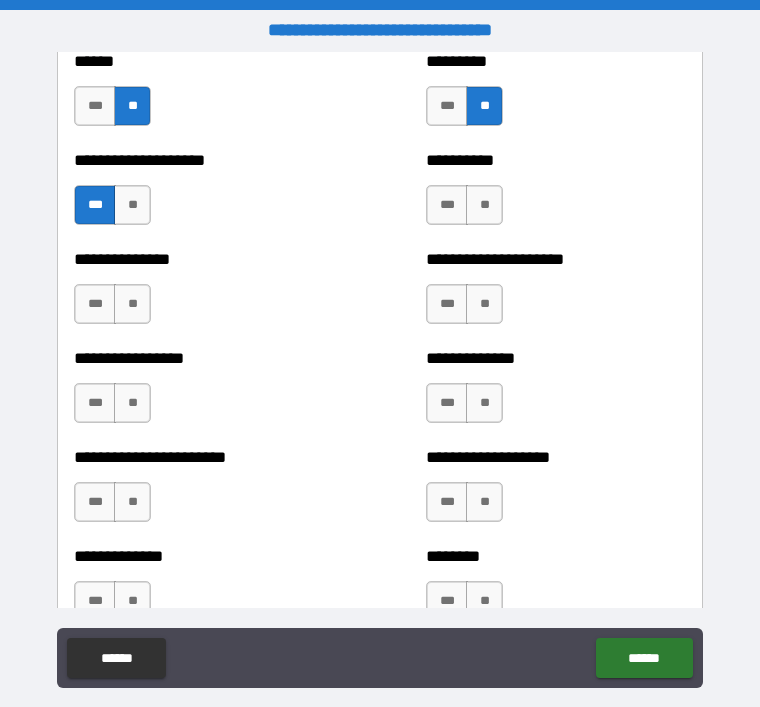 click on "**" at bounding box center [484, 205] 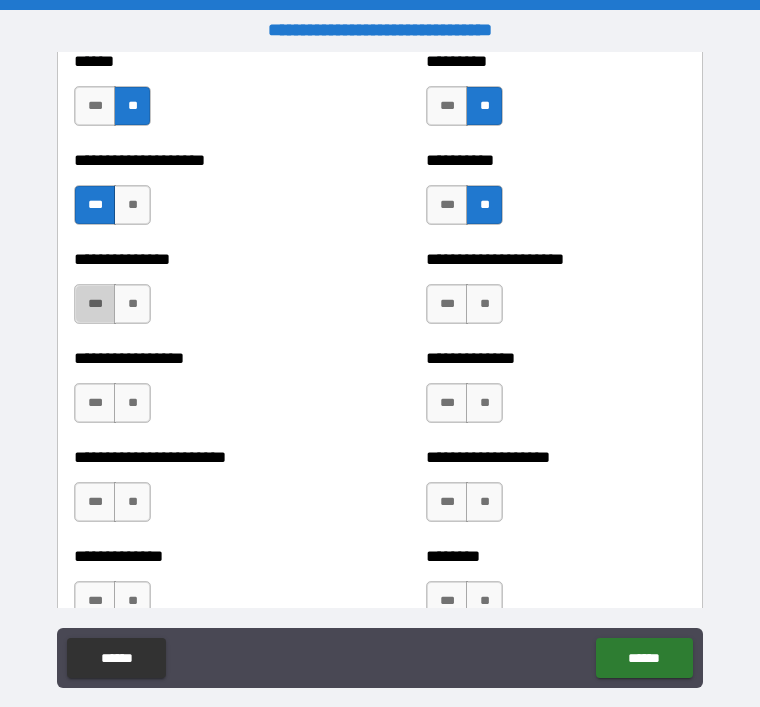 click on "***" at bounding box center (95, 304) 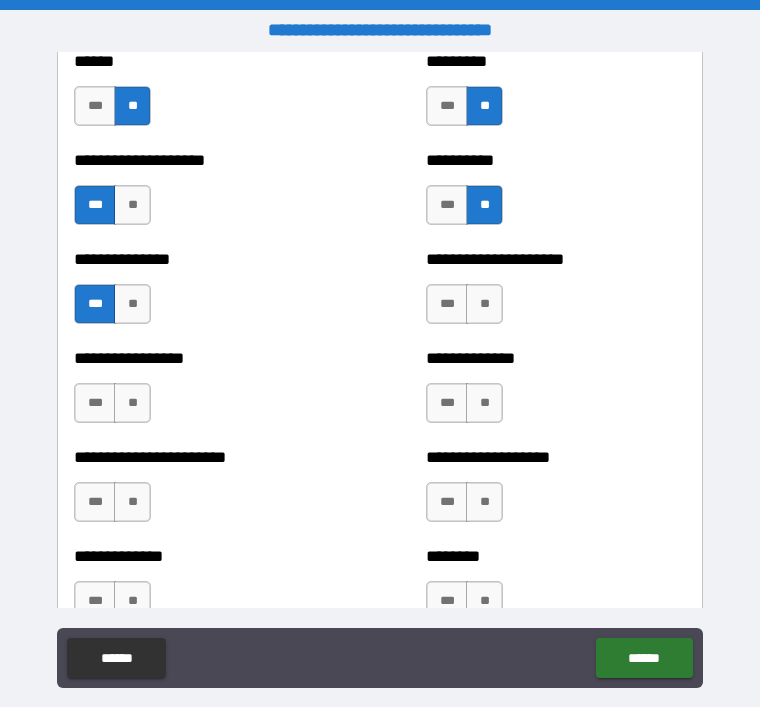 click on "**" at bounding box center [484, 304] 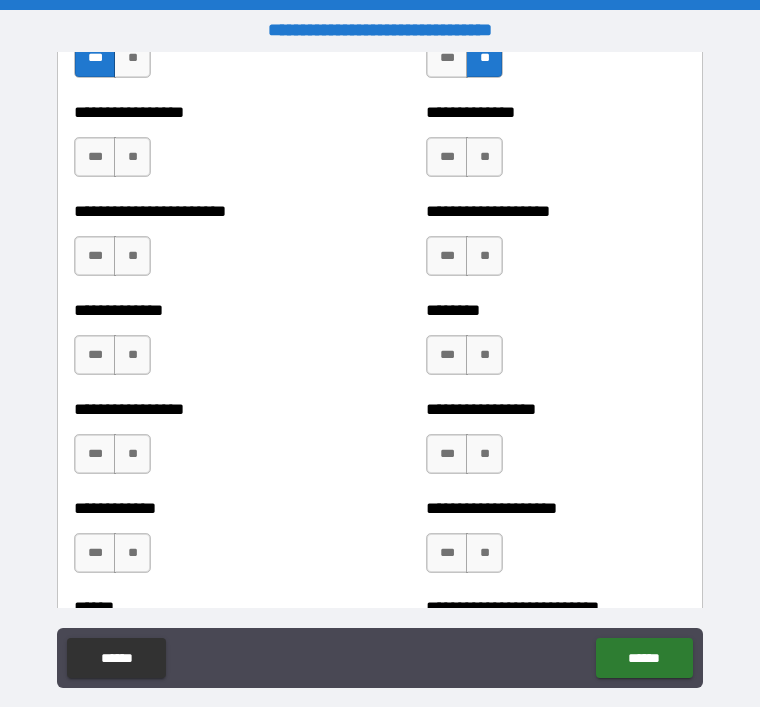 scroll, scrollTop: 1605, scrollLeft: 0, axis: vertical 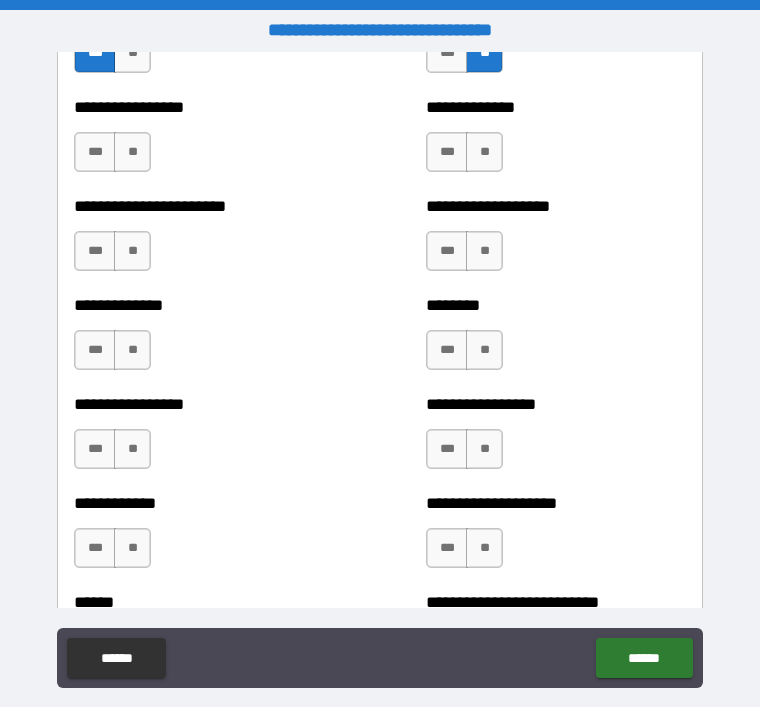 click on "***" at bounding box center (95, 152) 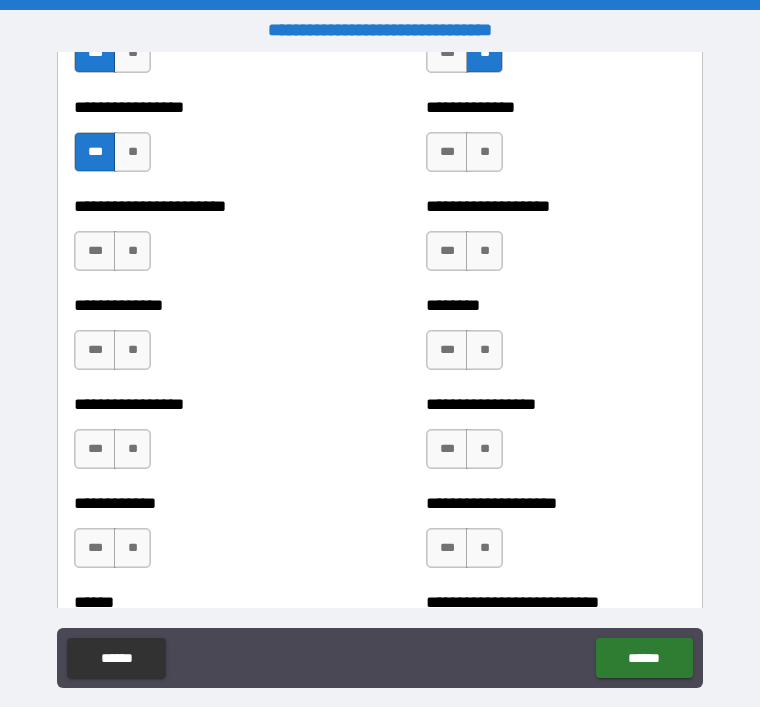 click on "**" at bounding box center (484, 152) 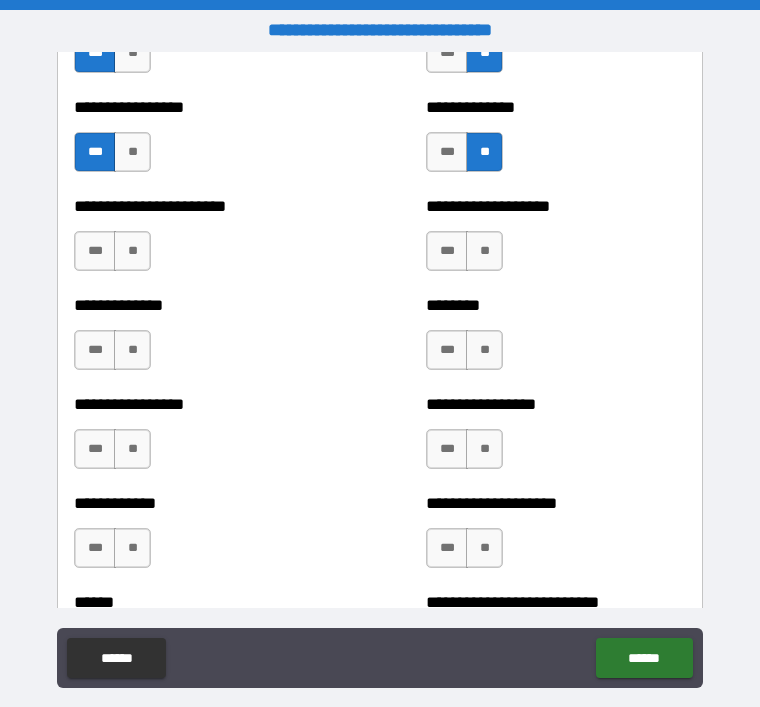 click on "**" at bounding box center [132, 251] 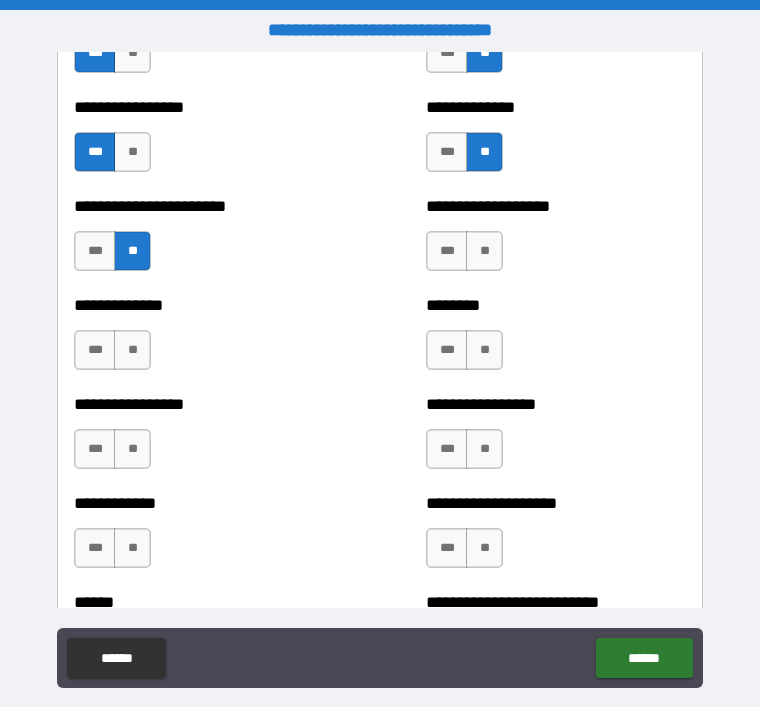 click on "**" at bounding box center (484, 251) 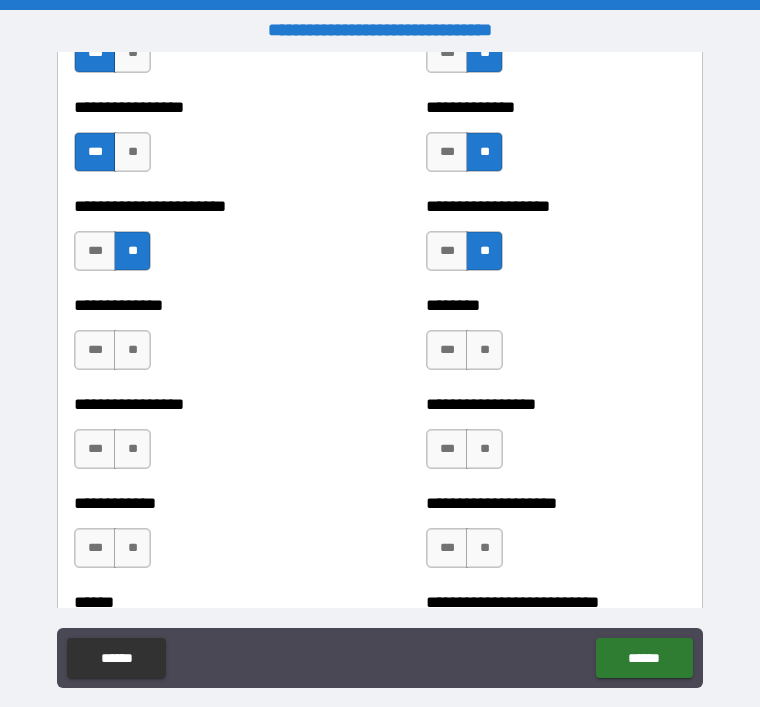 click on "**" at bounding box center [132, 350] 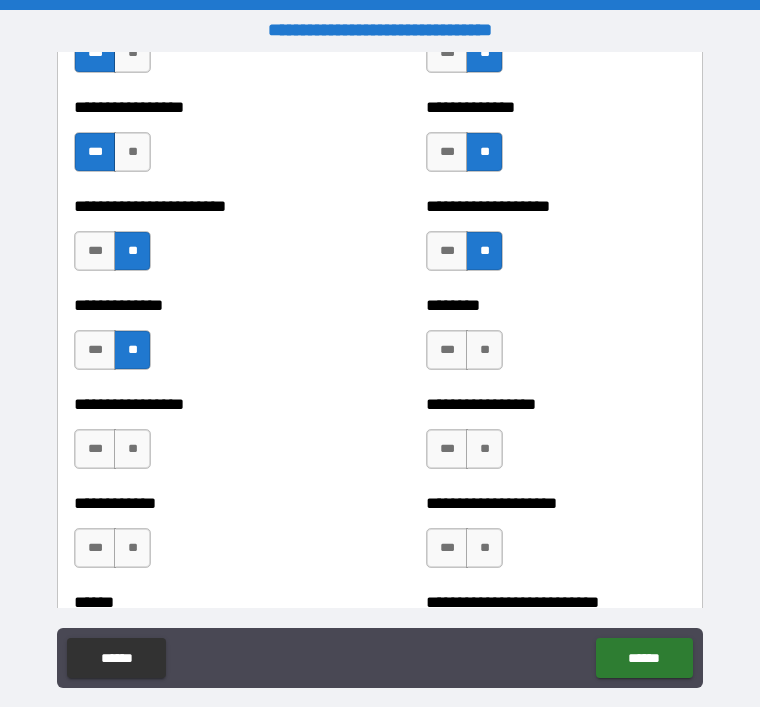 click on "**" at bounding box center [484, 350] 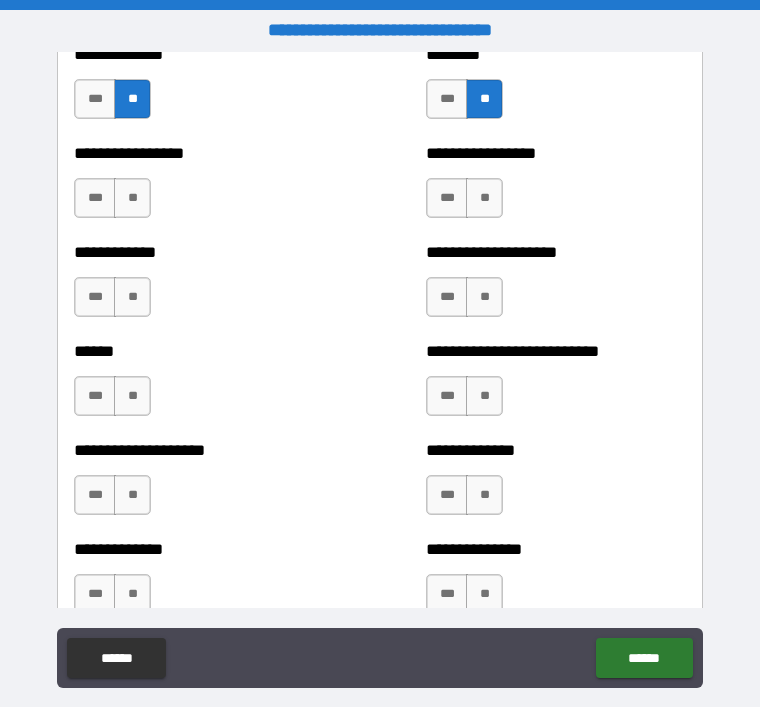 scroll, scrollTop: 1860, scrollLeft: 0, axis: vertical 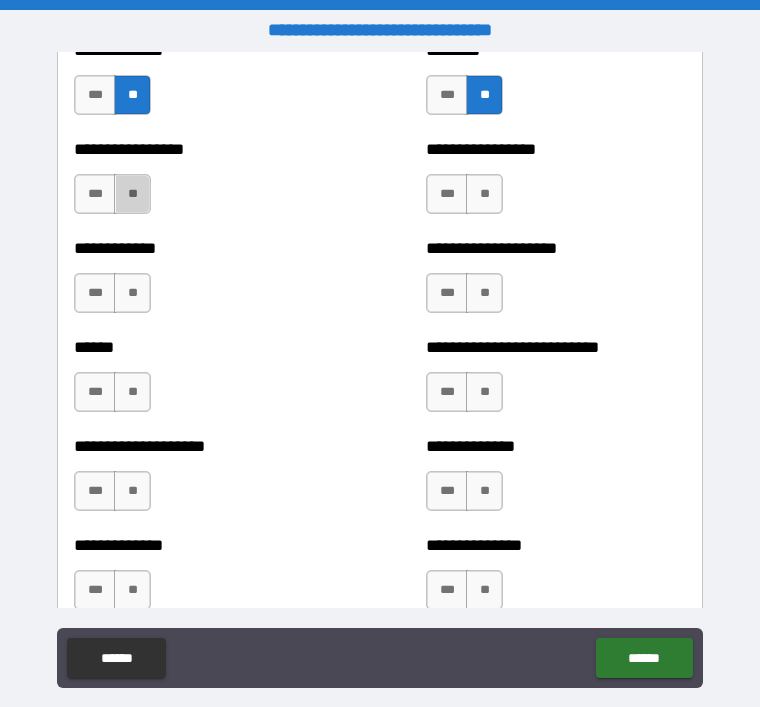 click on "**" at bounding box center (132, 194) 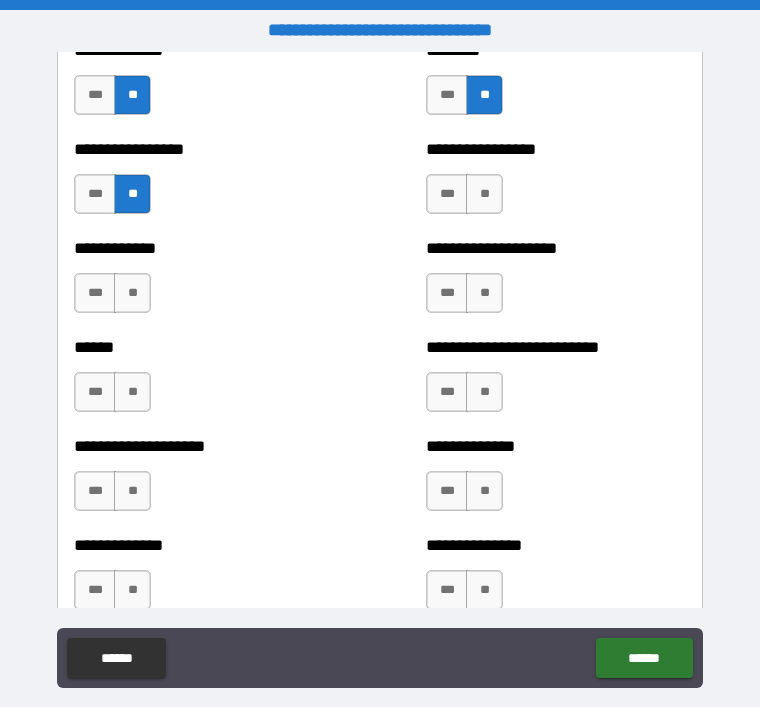 click on "**" at bounding box center (484, 194) 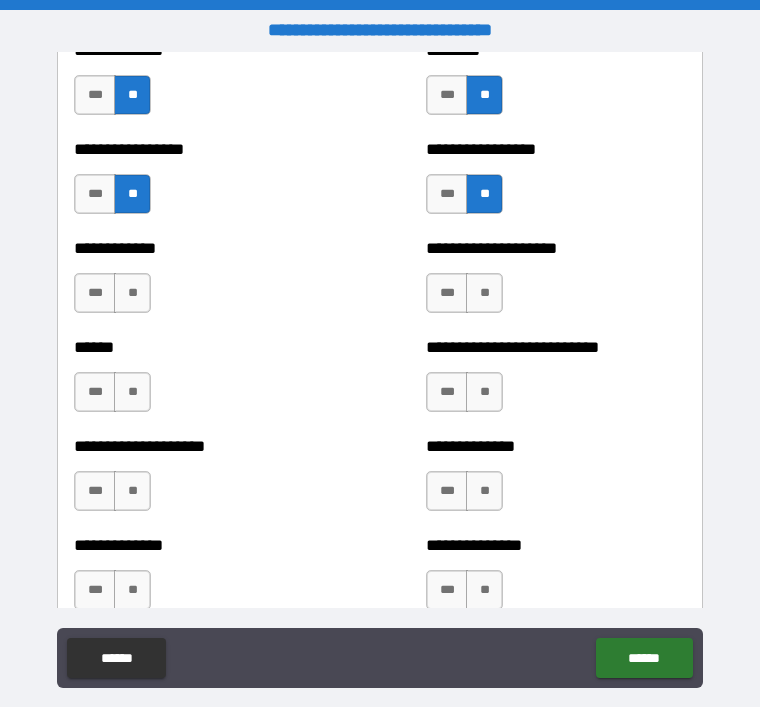 click on "**" at bounding box center [132, 293] 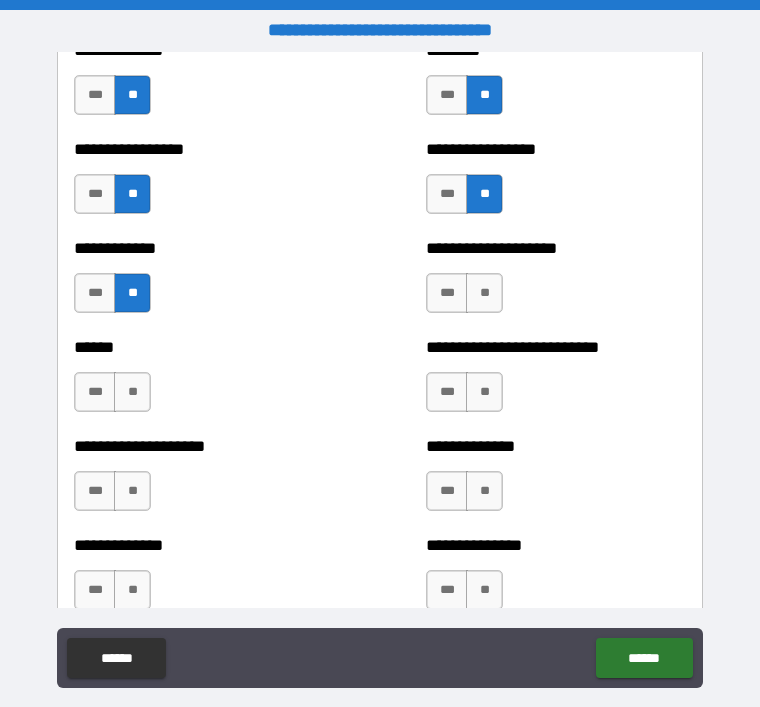 click on "**" at bounding box center (484, 293) 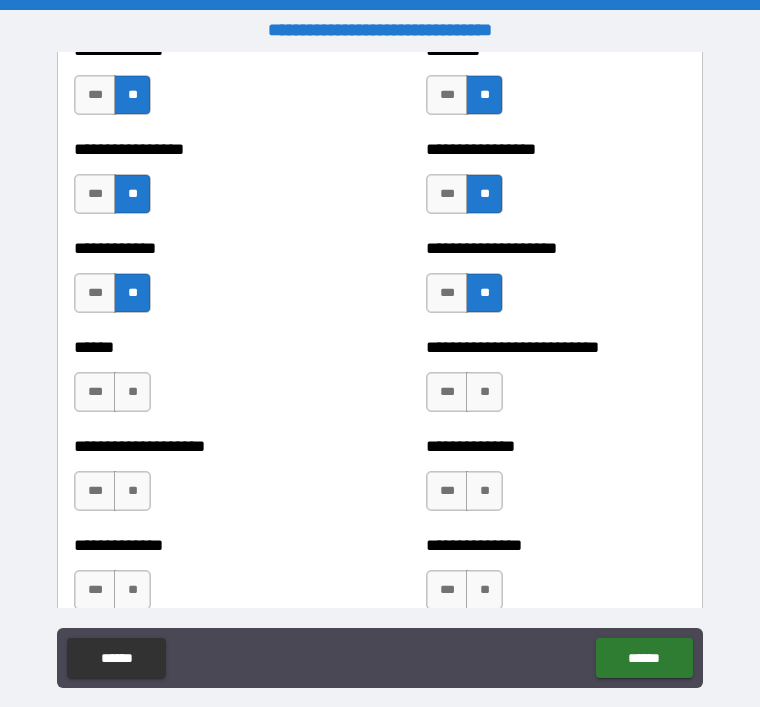 click on "**" at bounding box center (132, 392) 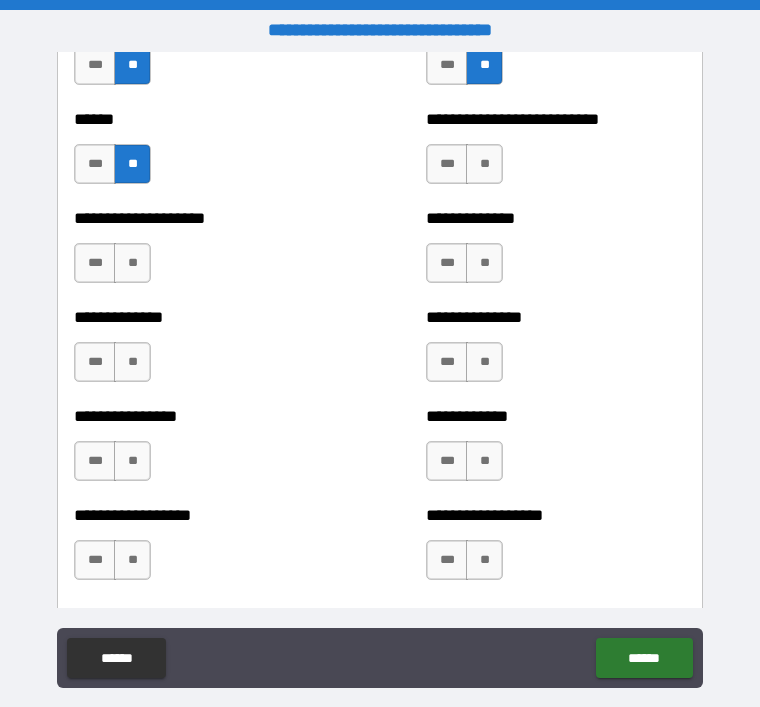 scroll, scrollTop: 2093, scrollLeft: 0, axis: vertical 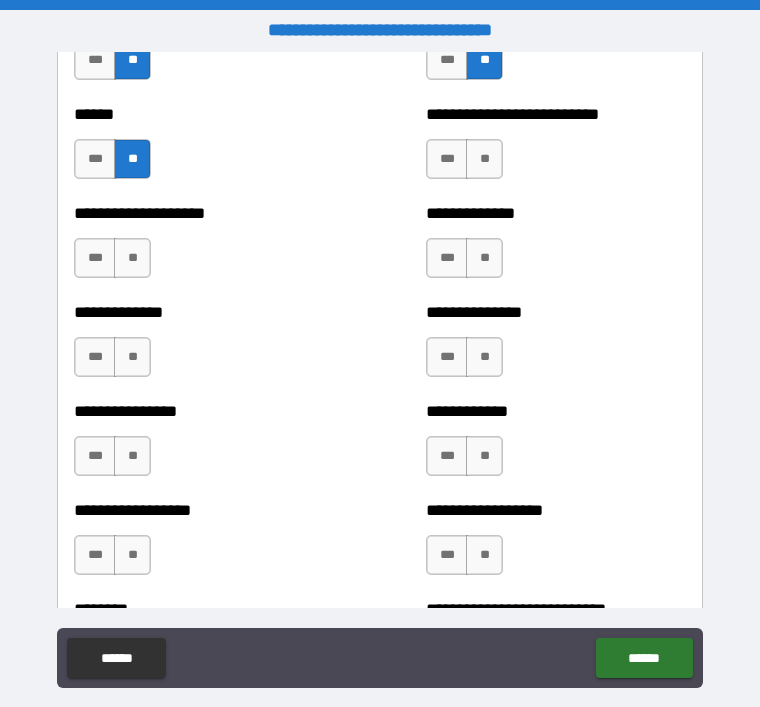 click on "***" at bounding box center (447, 159) 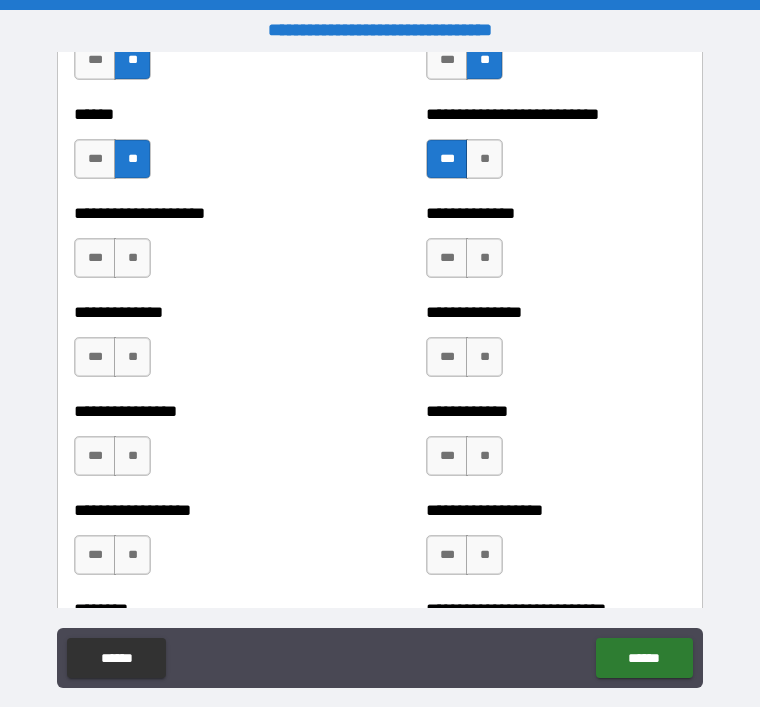 click on "***" at bounding box center [447, 159] 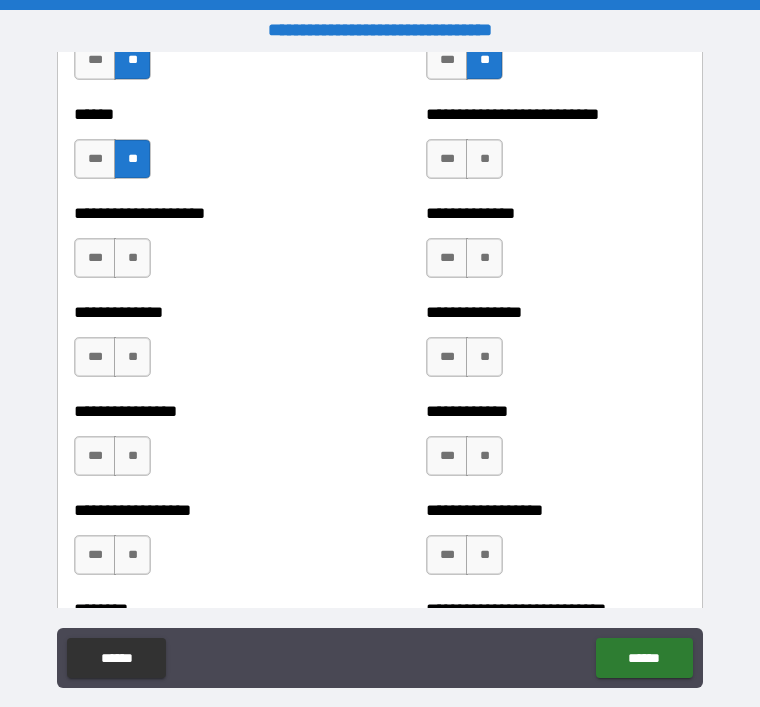 click on "***" at bounding box center (447, 159) 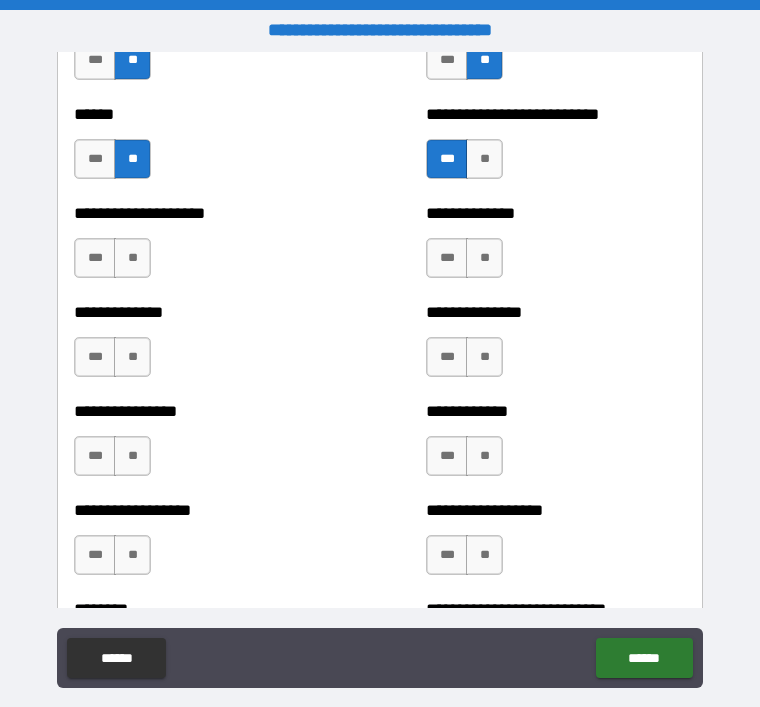 click on "**" at bounding box center (132, 258) 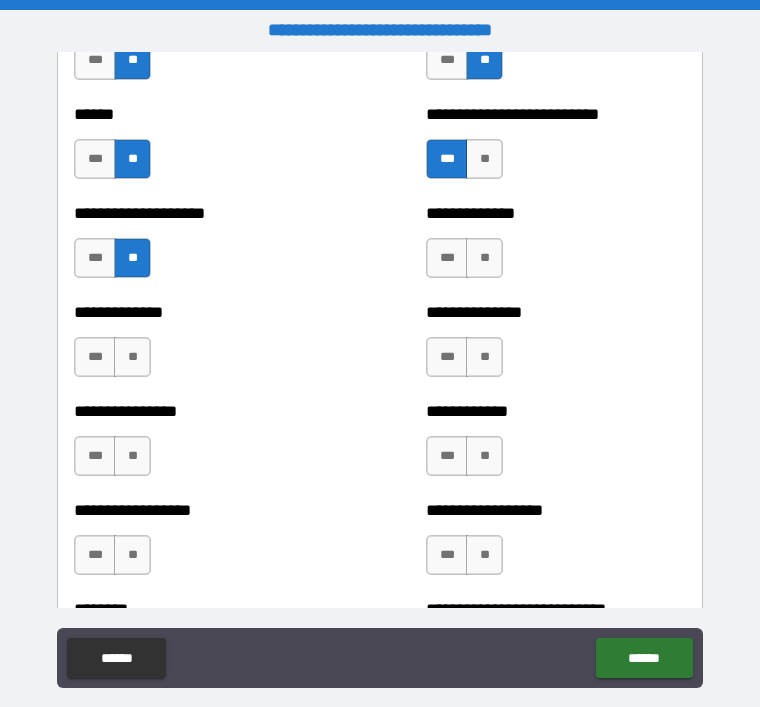 click on "**" at bounding box center (484, 258) 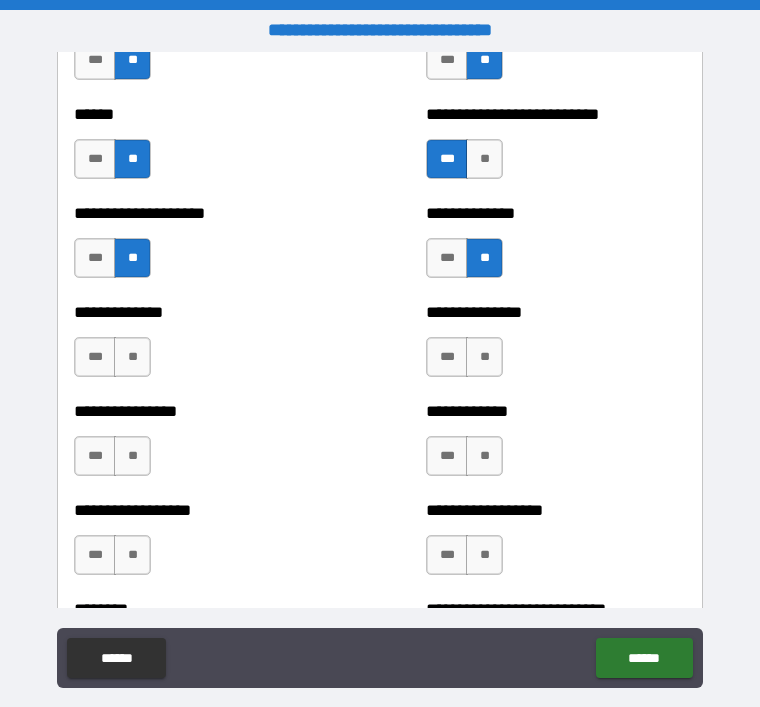 click on "**" at bounding box center [132, 357] 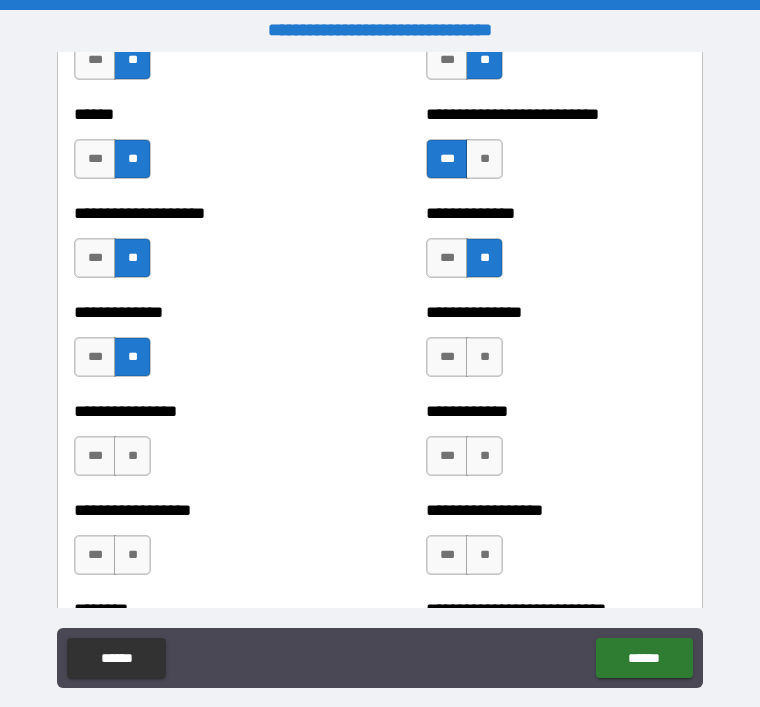 click on "**" at bounding box center [484, 357] 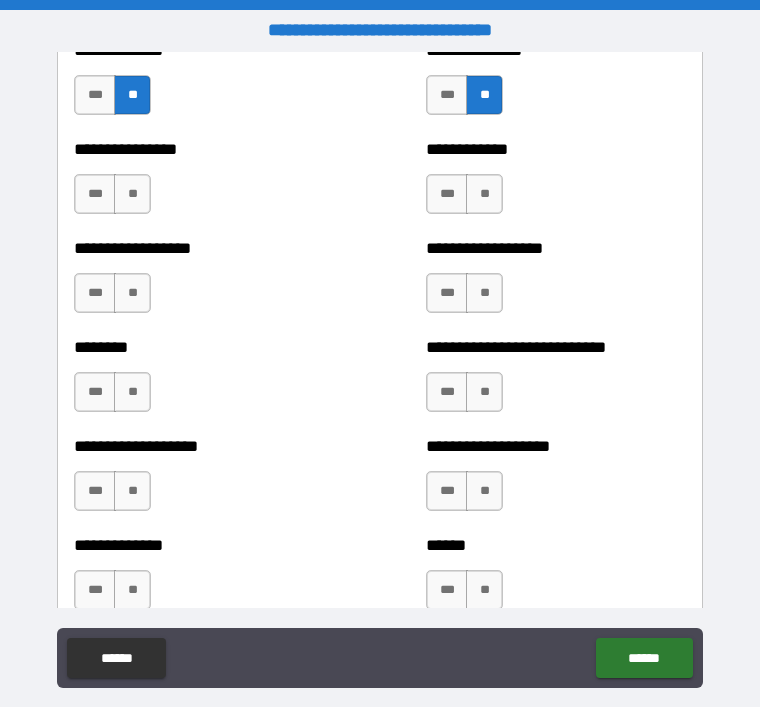 scroll, scrollTop: 2363, scrollLeft: 0, axis: vertical 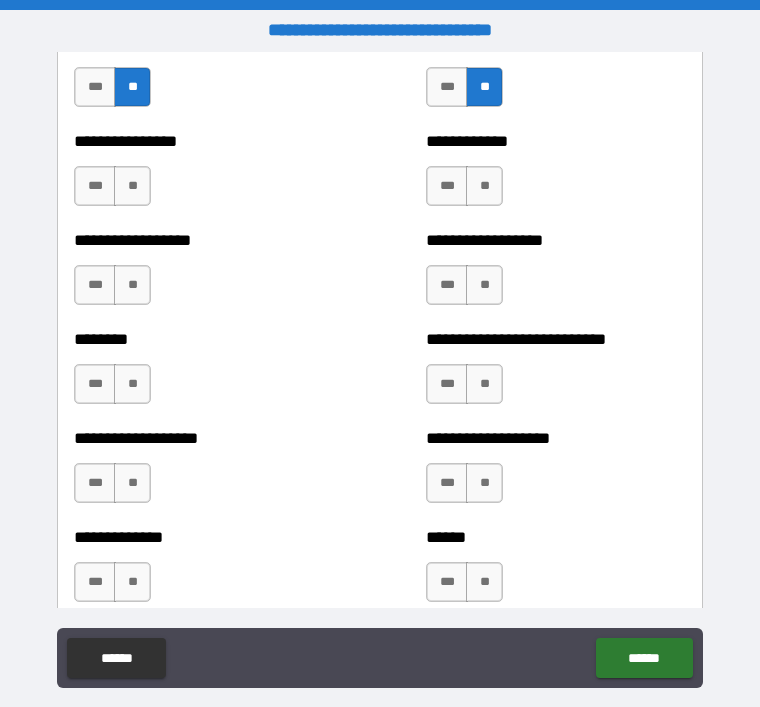 click on "**" at bounding box center [132, 186] 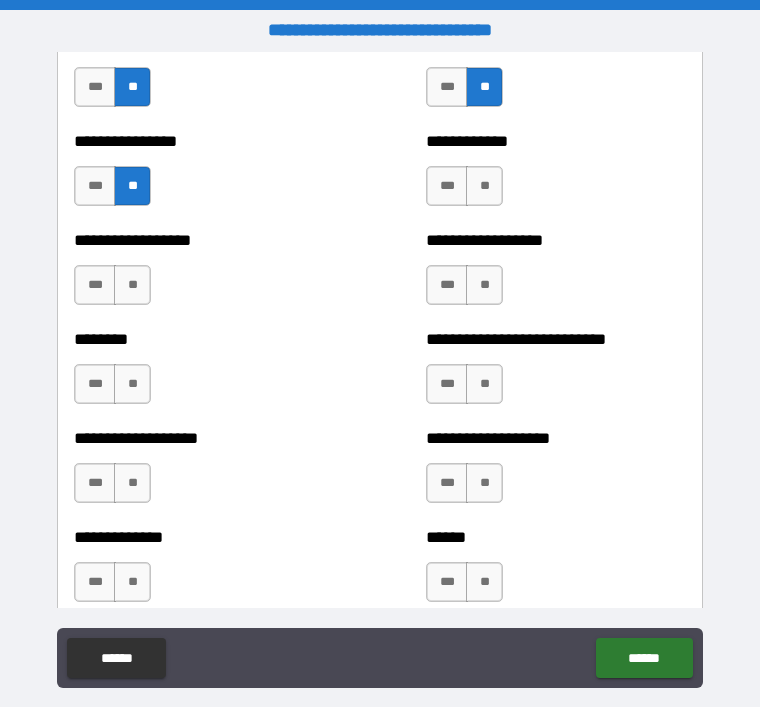 click on "**" at bounding box center [484, 186] 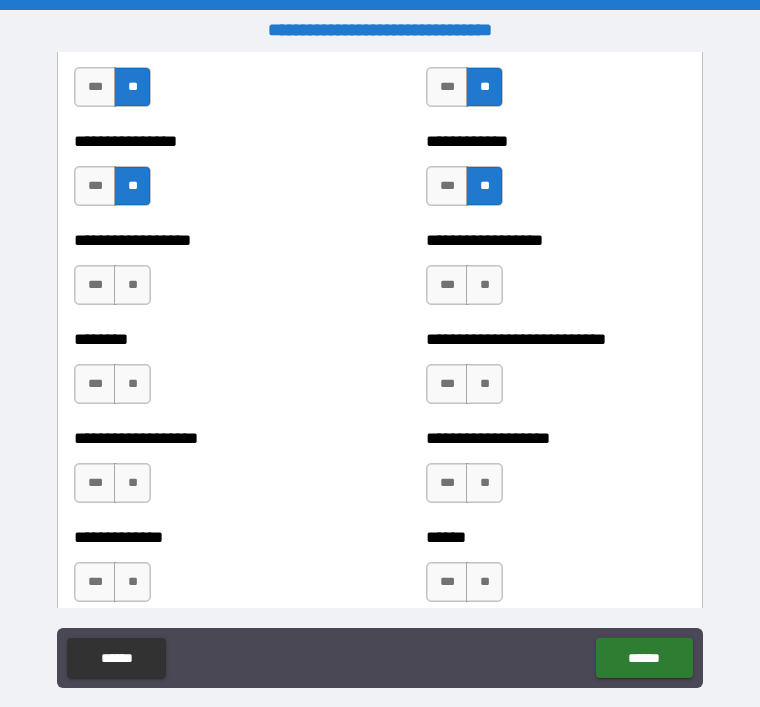 click on "**" at bounding box center [132, 285] 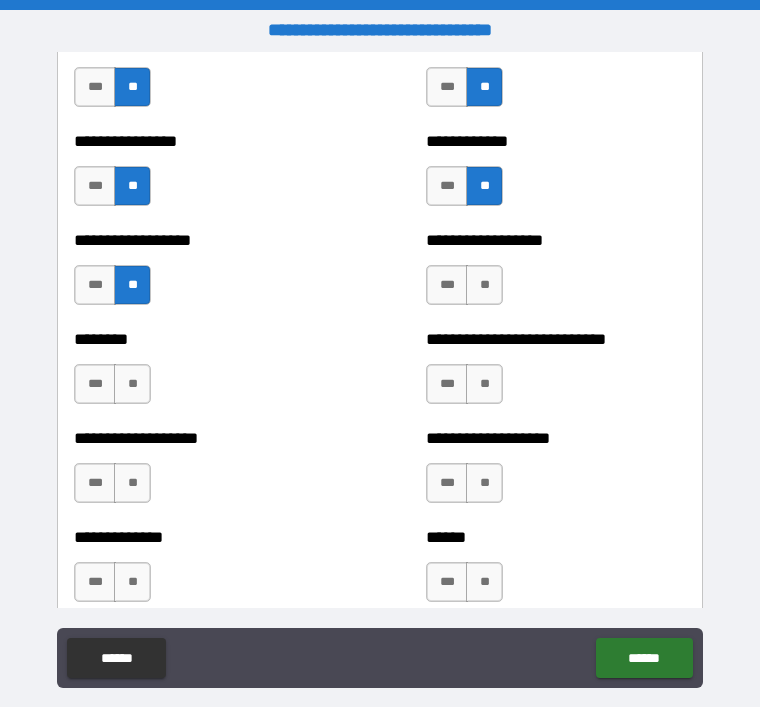 click on "**" at bounding box center (484, 285) 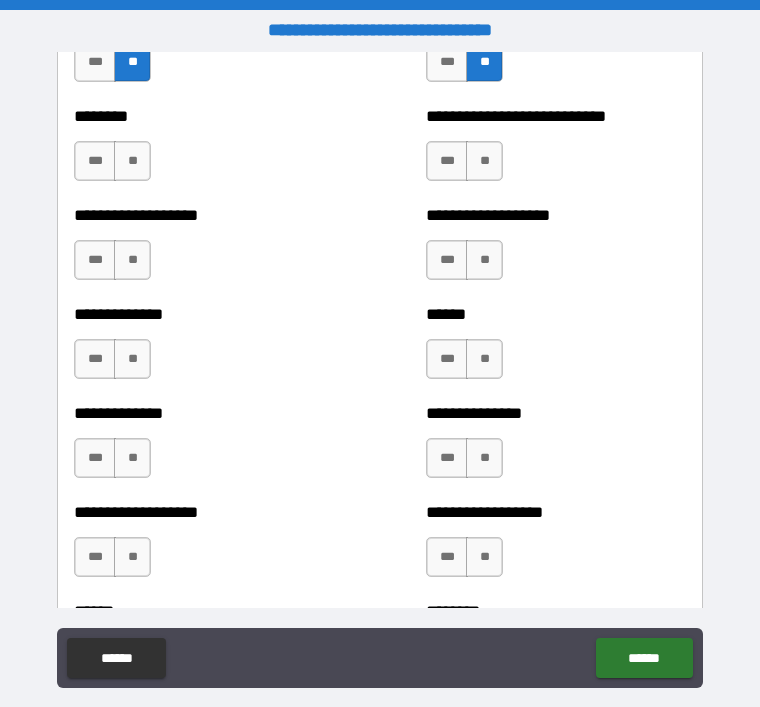 scroll, scrollTop: 2588, scrollLeft: 0, axis: vertical 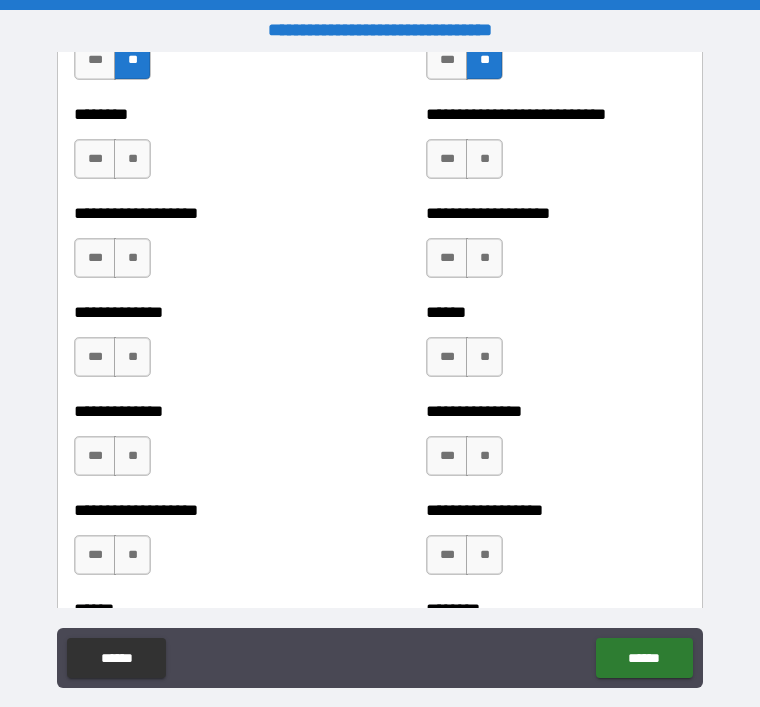 click on "**" at bounding box center [132, 159] 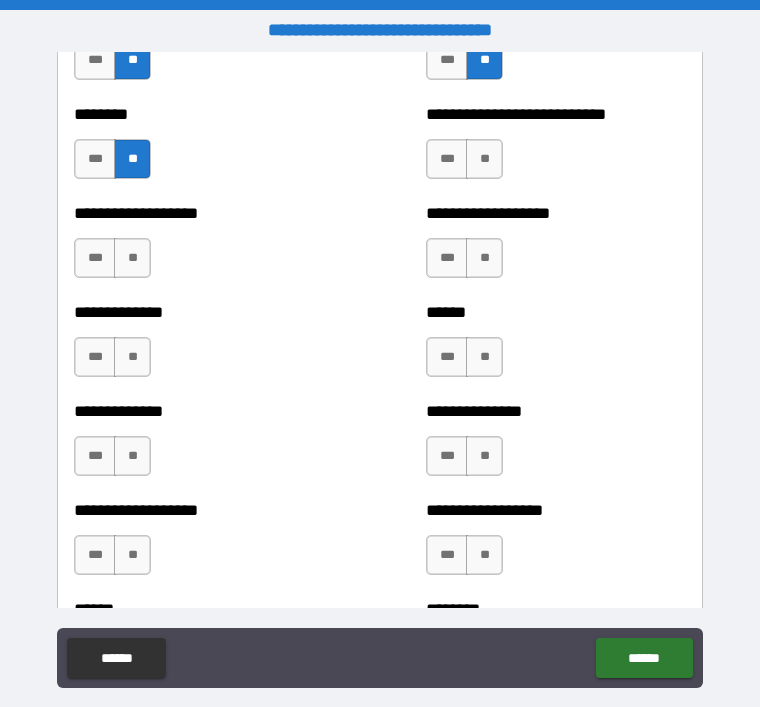 click on "**" at bounding box center (484, 159) 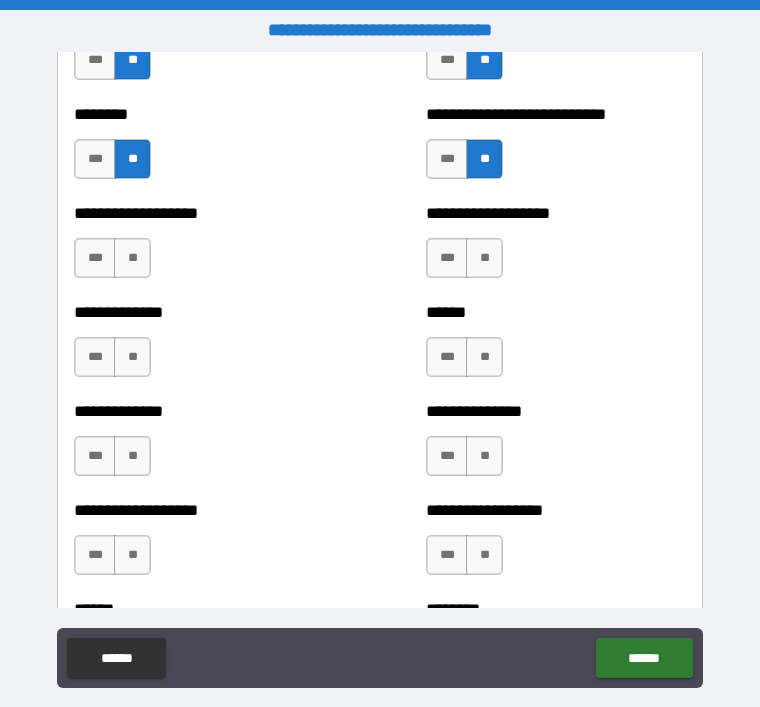 click on "**" at bounding box center (132, 258) 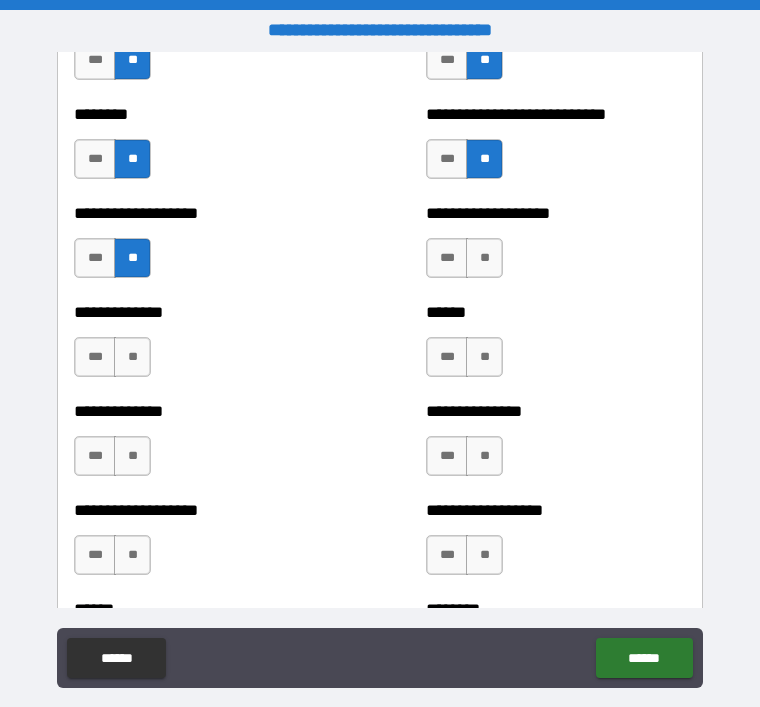 click on "**" at bounding box center [484, 258] 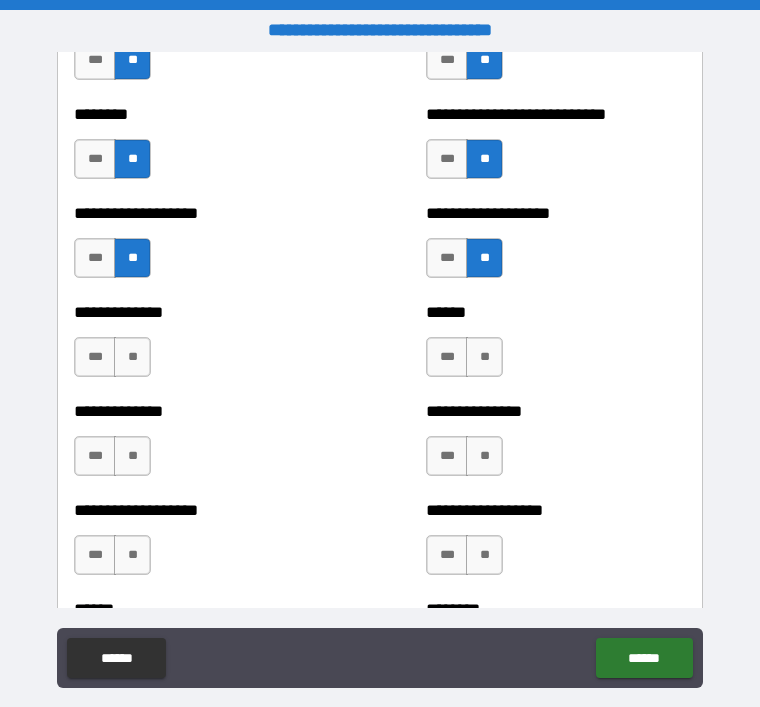 click on "**" at bounding box center [132, 357] 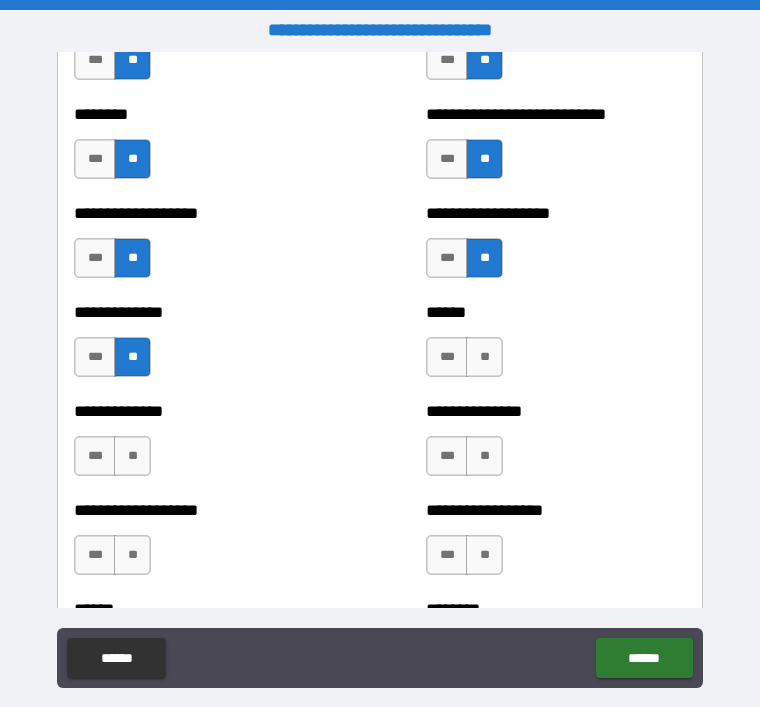 click on "**" at bounding box center [484, 357] 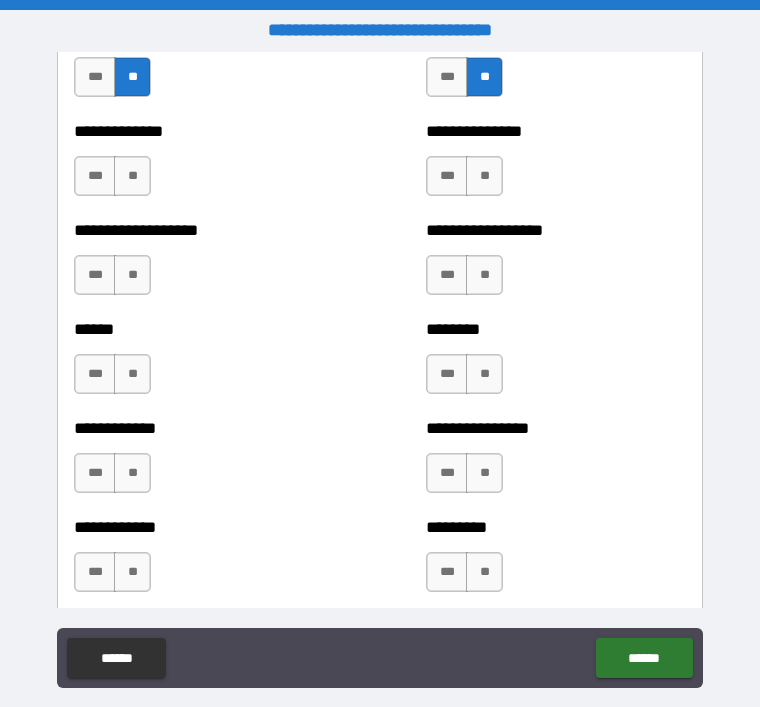 scroll, scrollTop: 2868, scrollLeft: 0, axis: vertical 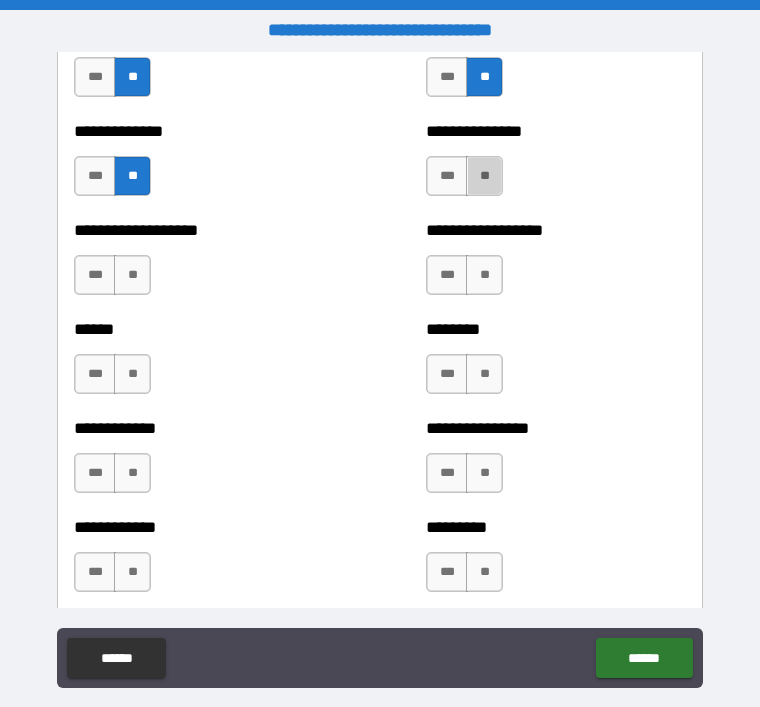 click on "**" at bounding box center [484, 176] 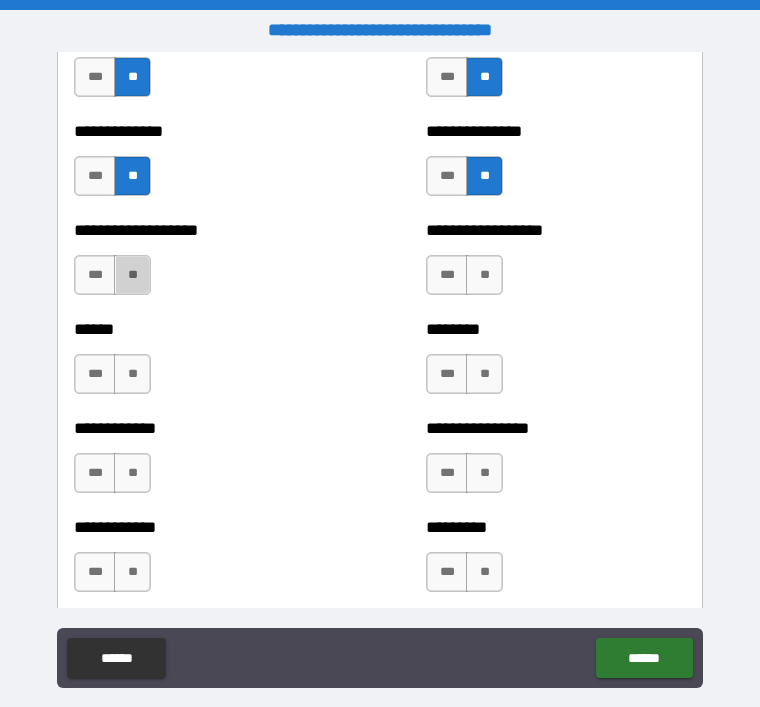 click on "**" at bounding box center [132, 275] 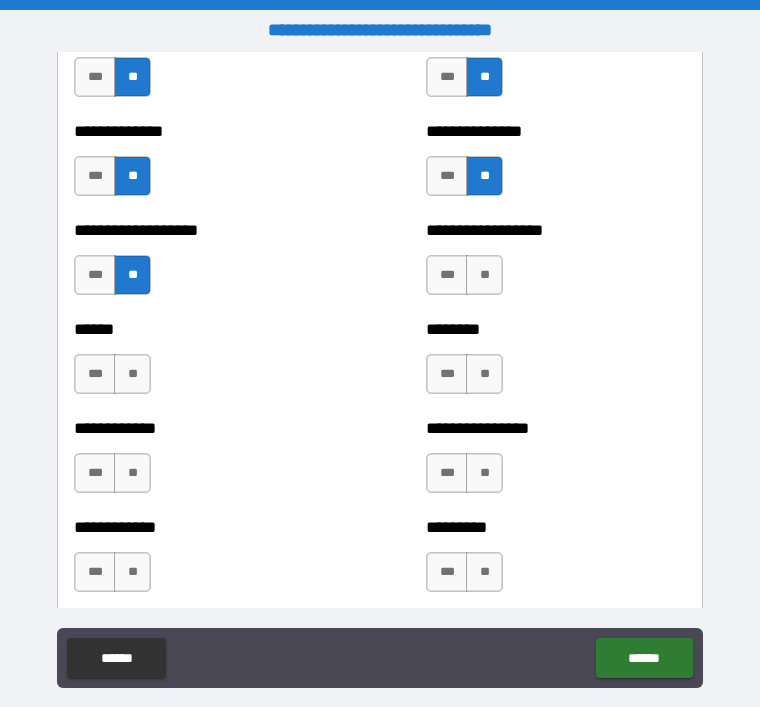 click on "**" at bounding box center [484, 275] 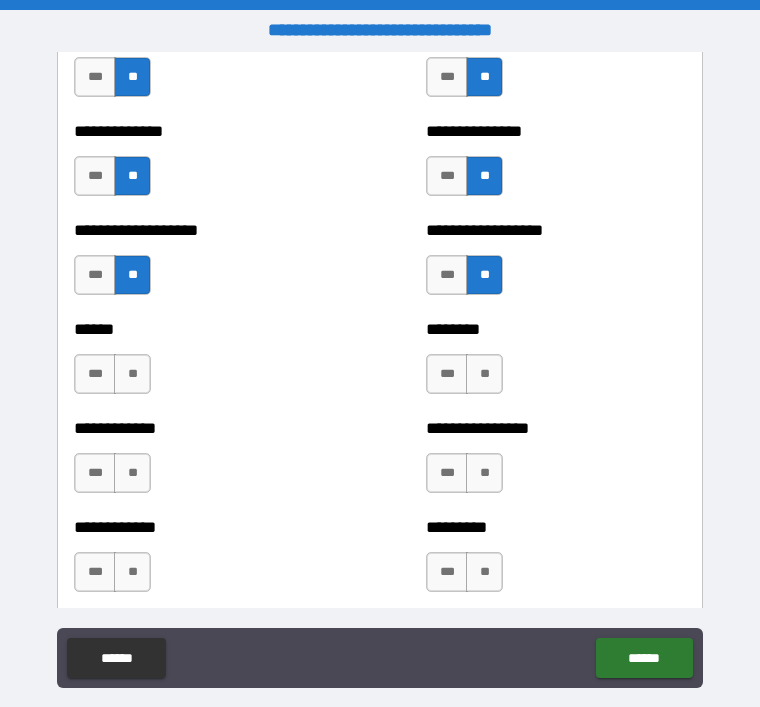 click on "**" at bounding box center [132, 374] 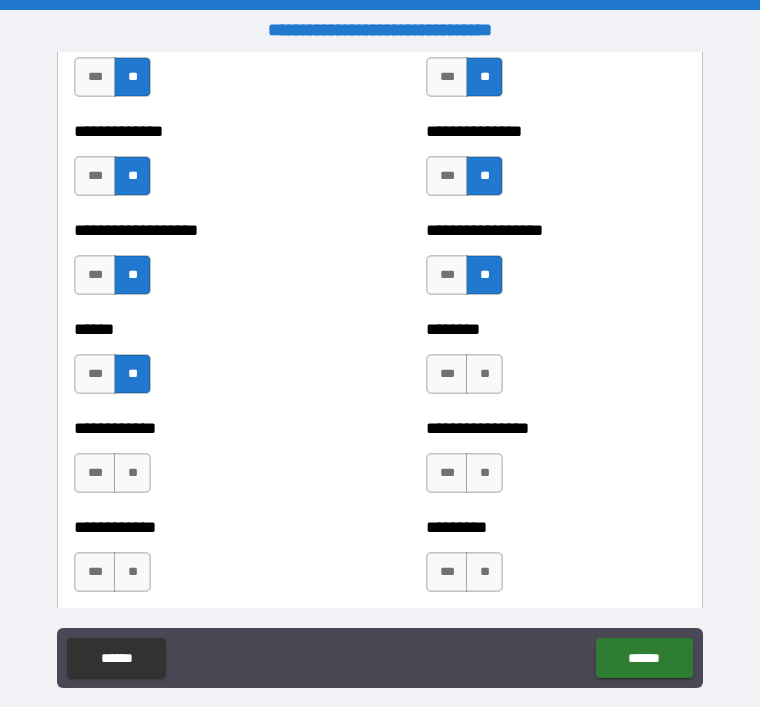 click on "**" at bounding box center [484, 374] 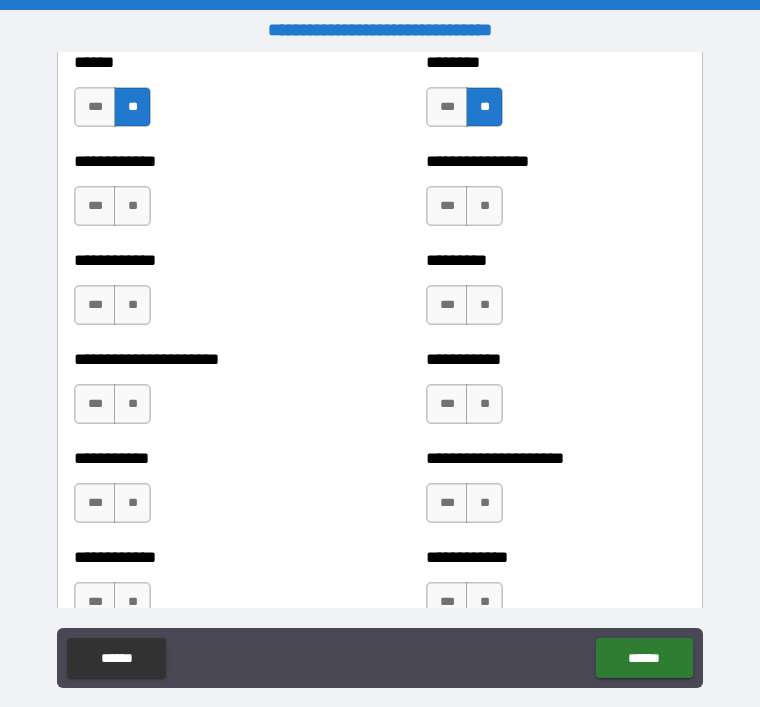 scroll, scrollTop: 3150, scrollLeft: 0, axis: vertical 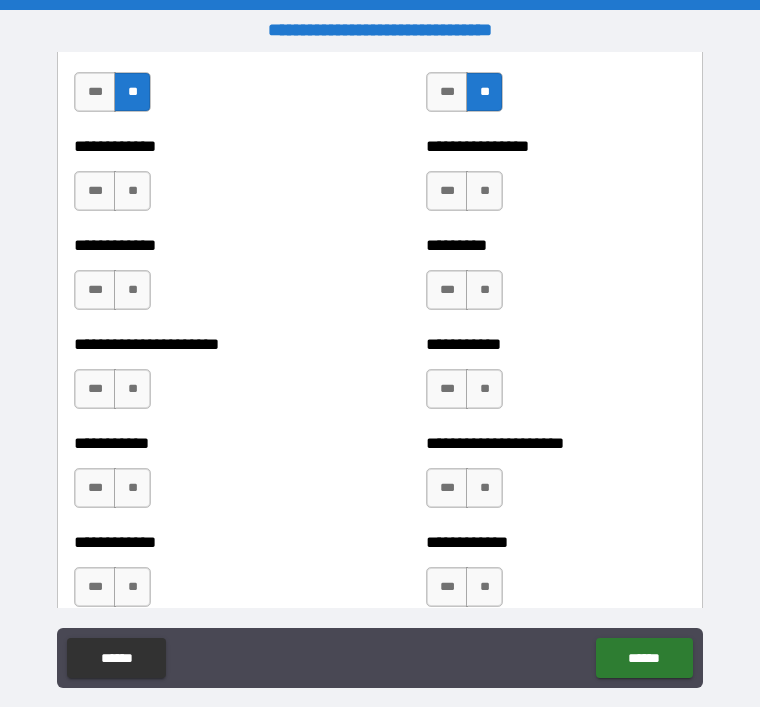click on "**" at bounding box center [132, 191] 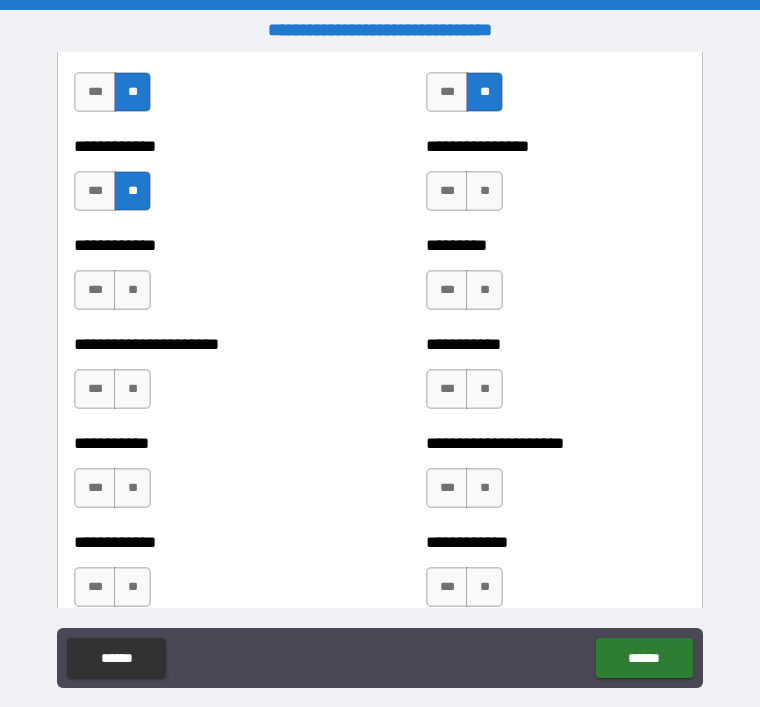 click on "**" at bounding box center [484, 191] 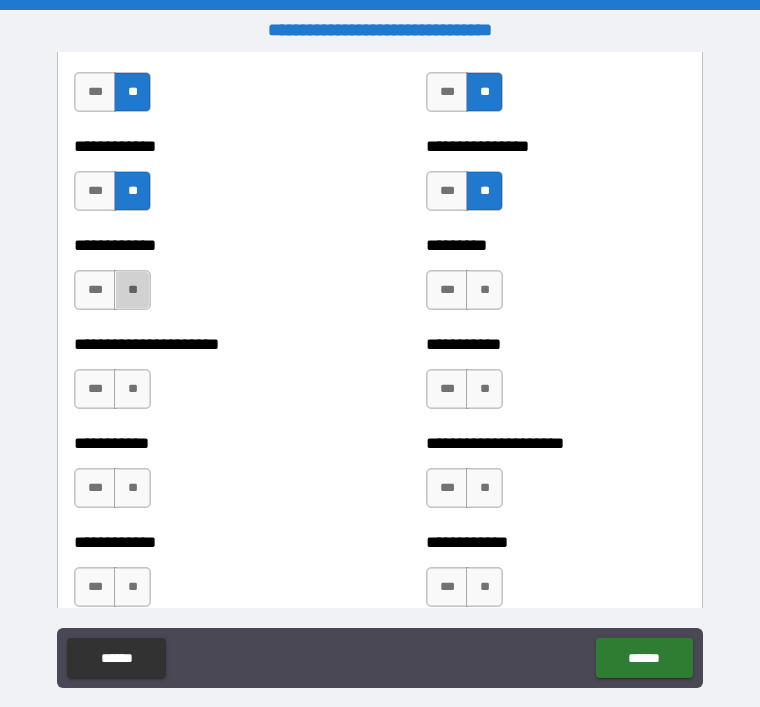 click on "**" at bounding box center (132, 290) 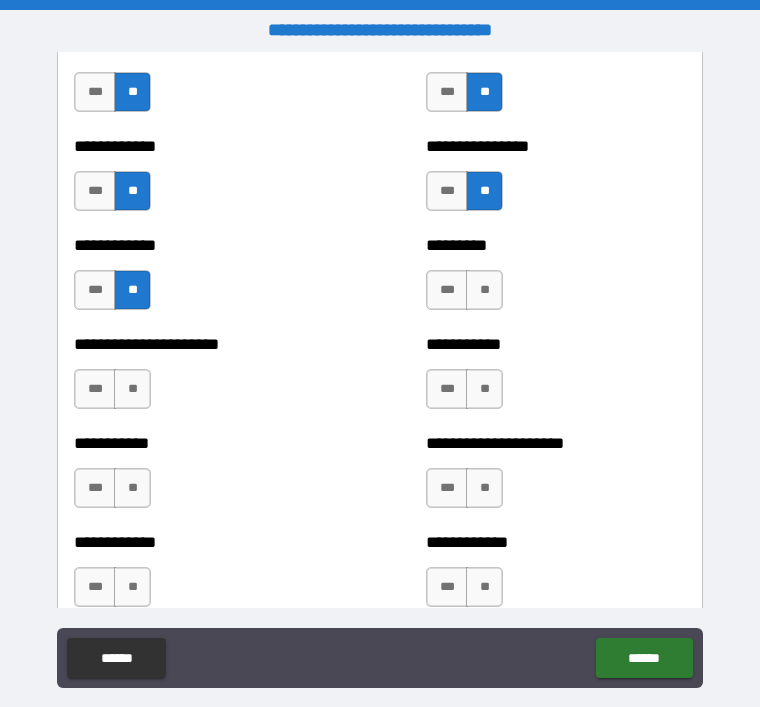 click on "**" at bounding box center [484, 290] 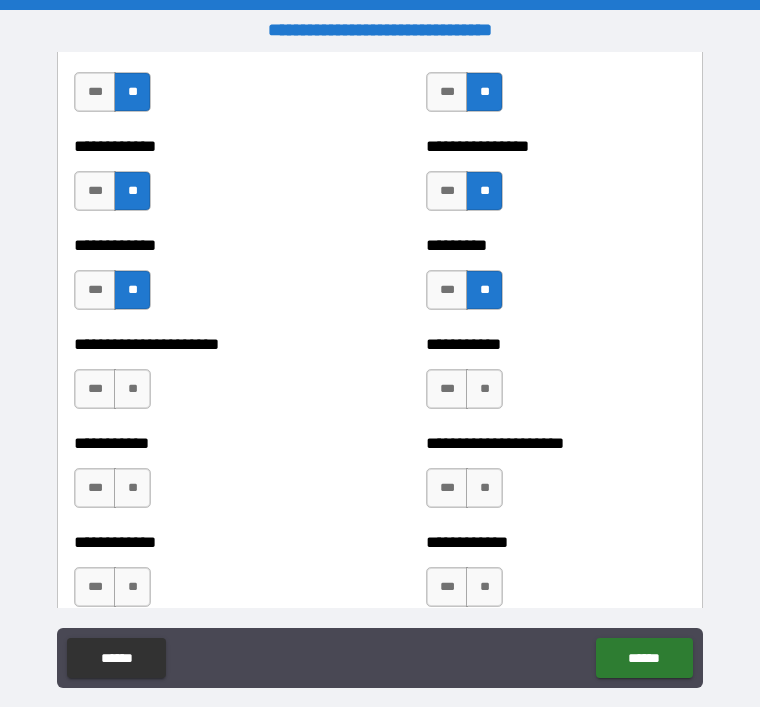 click on "**" at bounding box center [132, 389] 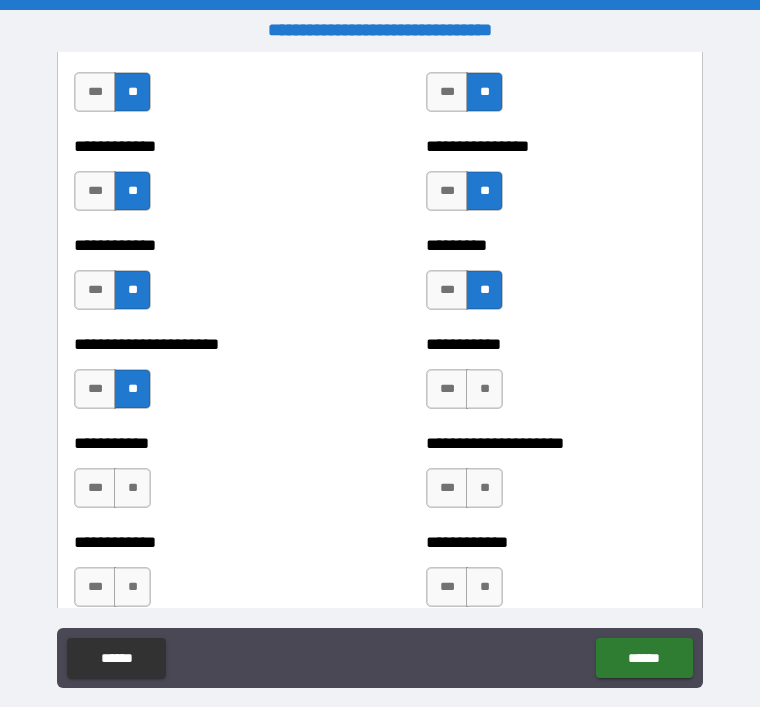 click on "**" at bounding box center [484, 389] 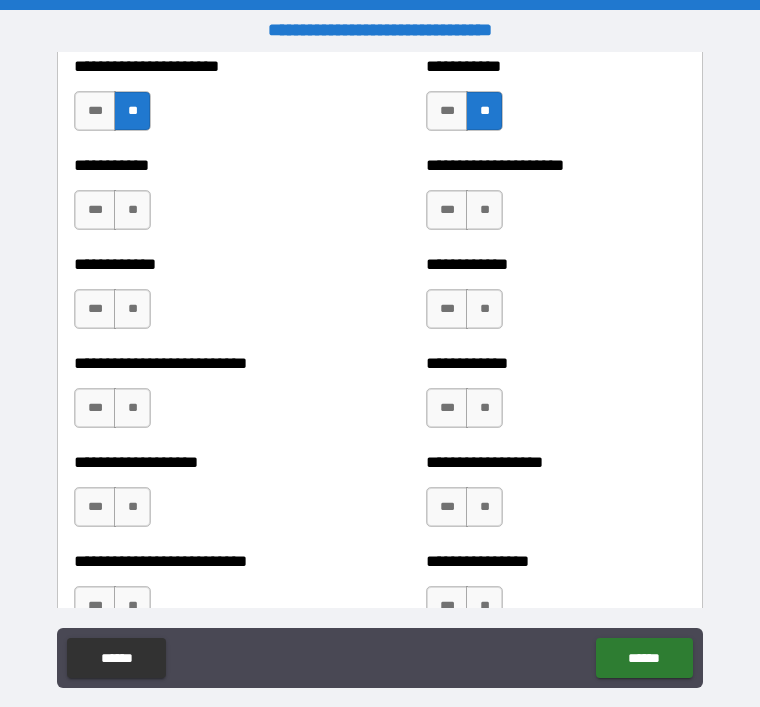 scroll, scrollTop: 3428, scrollLeft: 0, axis: vertical 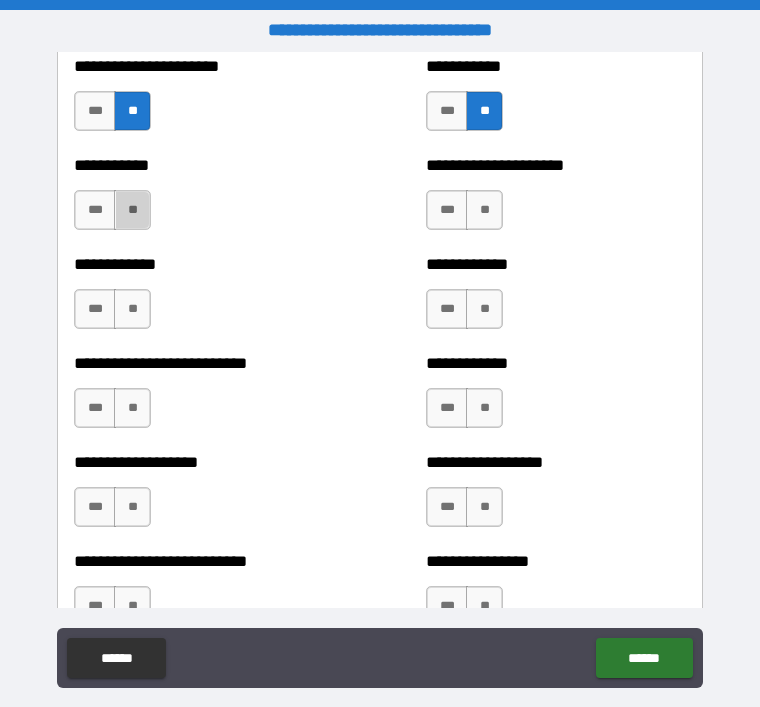 click on "**" at bounding box center [132, 210] 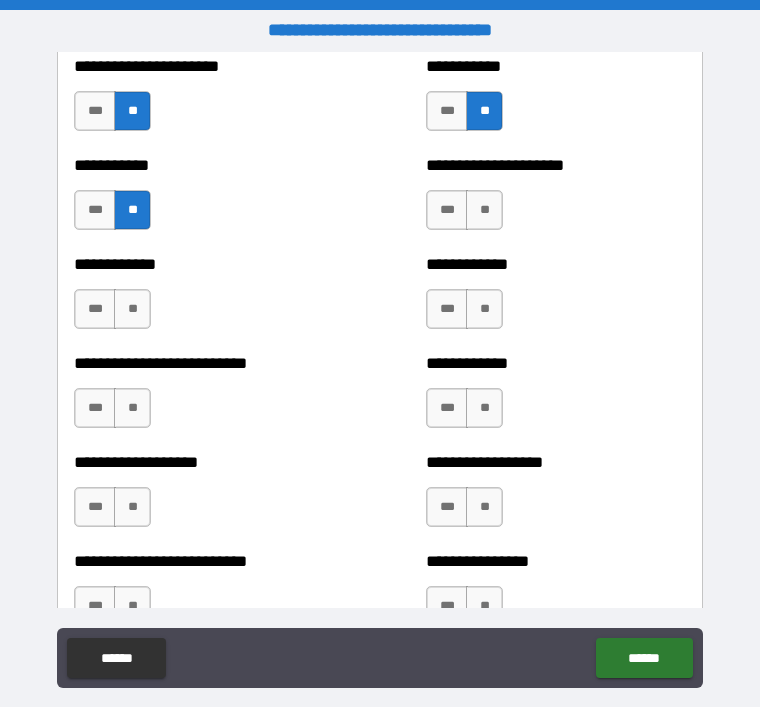click on "**" at bounding box center [484, 210] 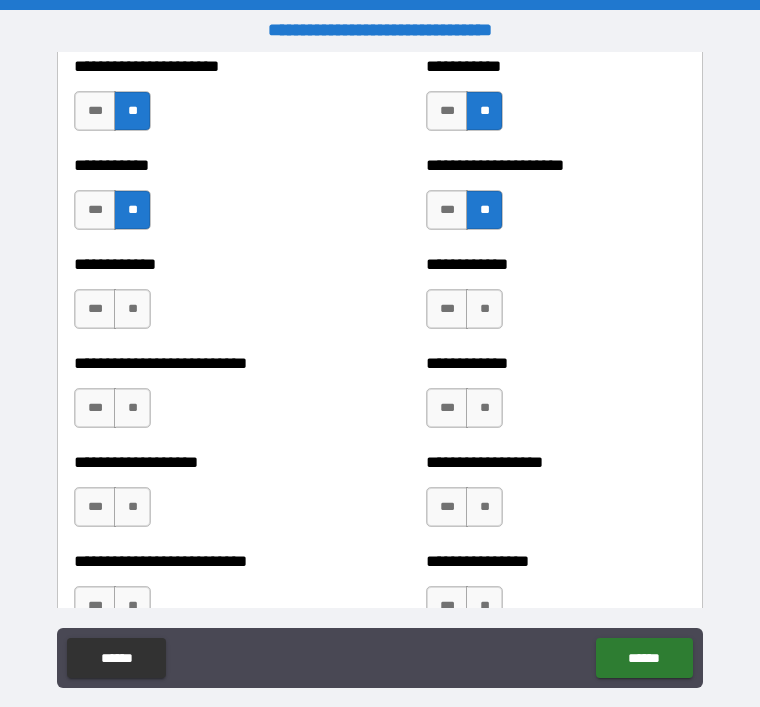 click on "***" at bounding box center (447, 210) 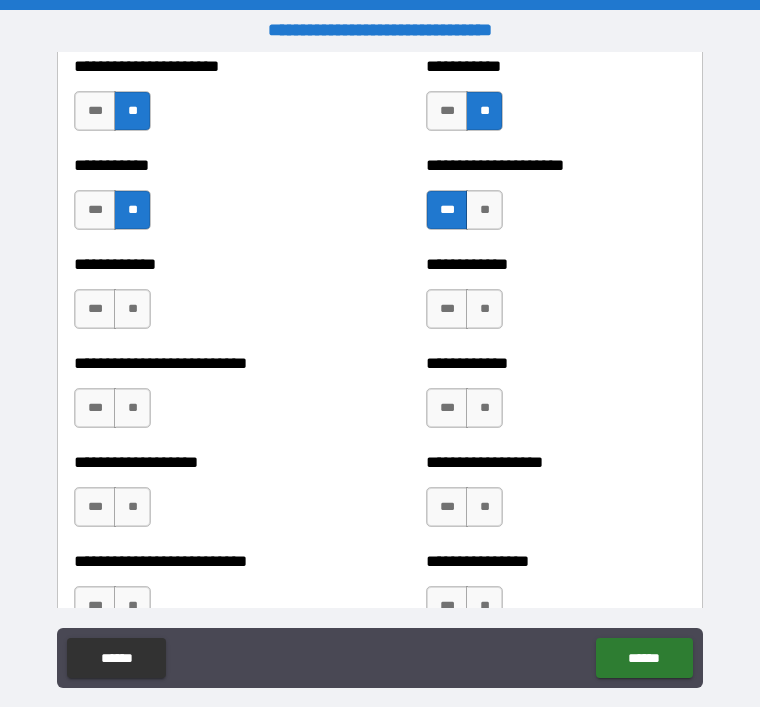 click on "**" at bounding box center (132, 309) 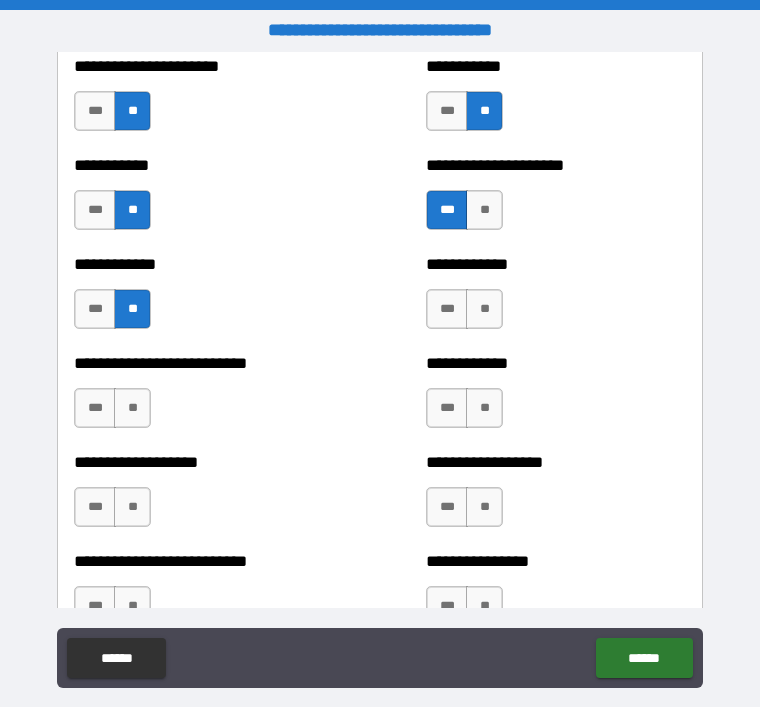 click on "**" at bounding box center [484, 309] 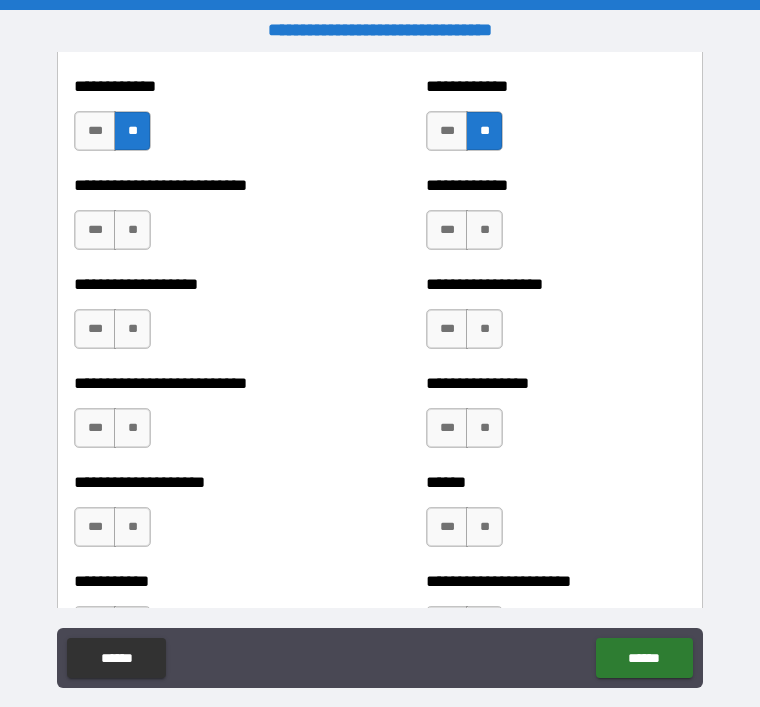scroll, scrollTop: 3628, scrollLeft: 0, axis: vertical 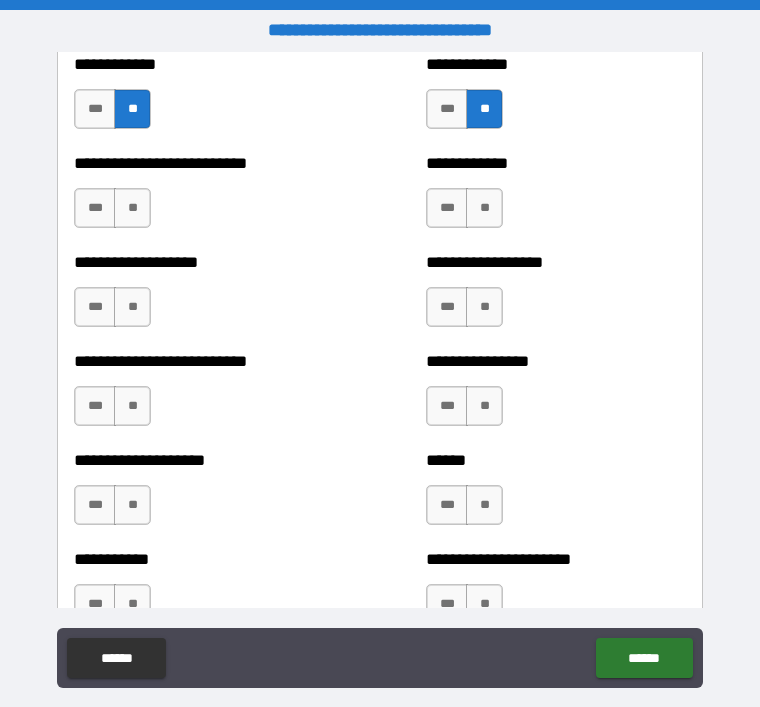 click on "**" at bounding box center (132, 208) 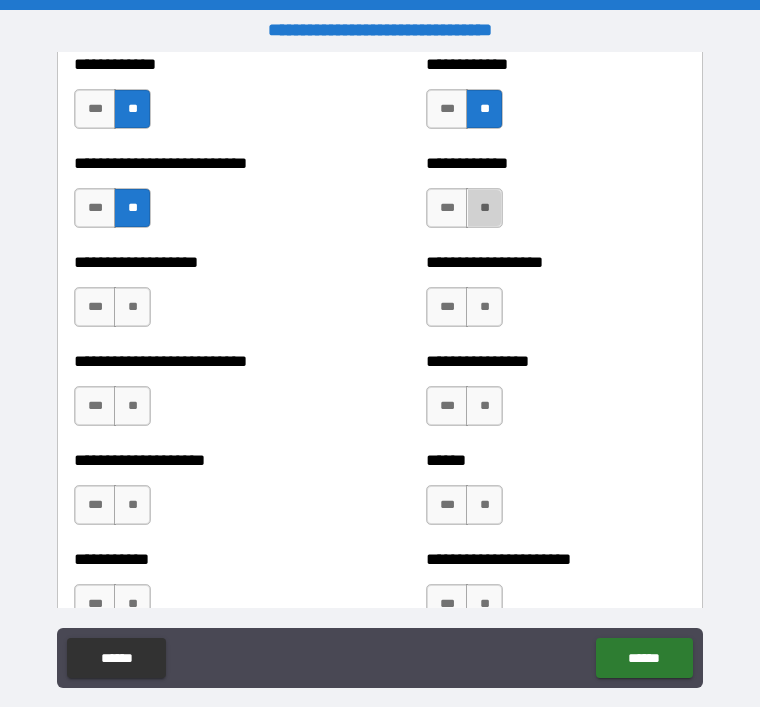 click on "**" at bounding box center (484, 208) 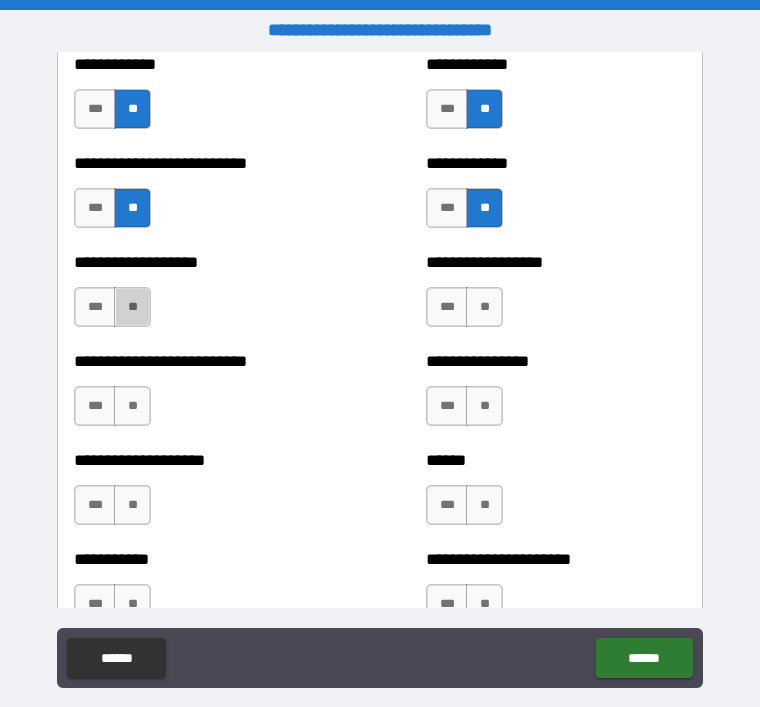 click on "**" at bounding box center (132, 307) 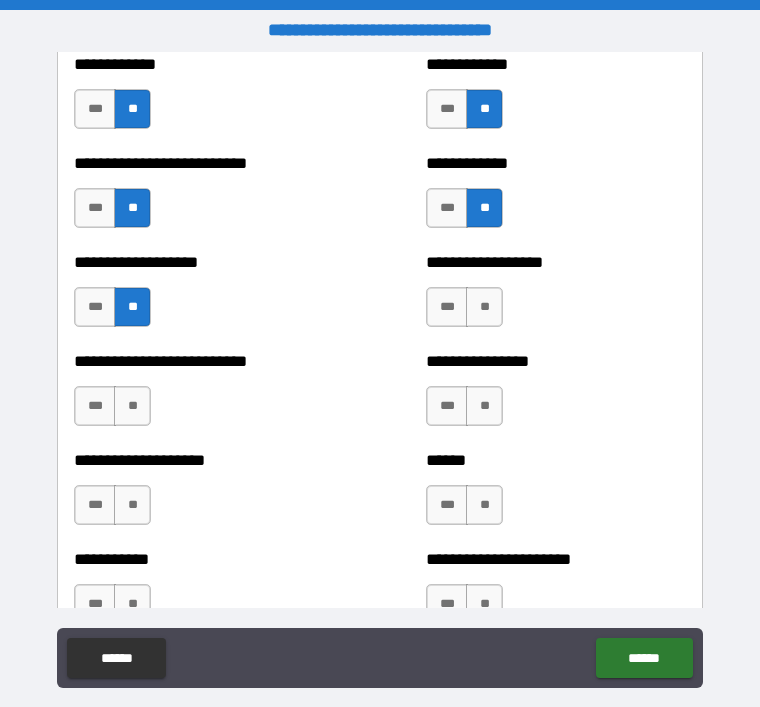 click on "**" at bounding box center [484, 307] 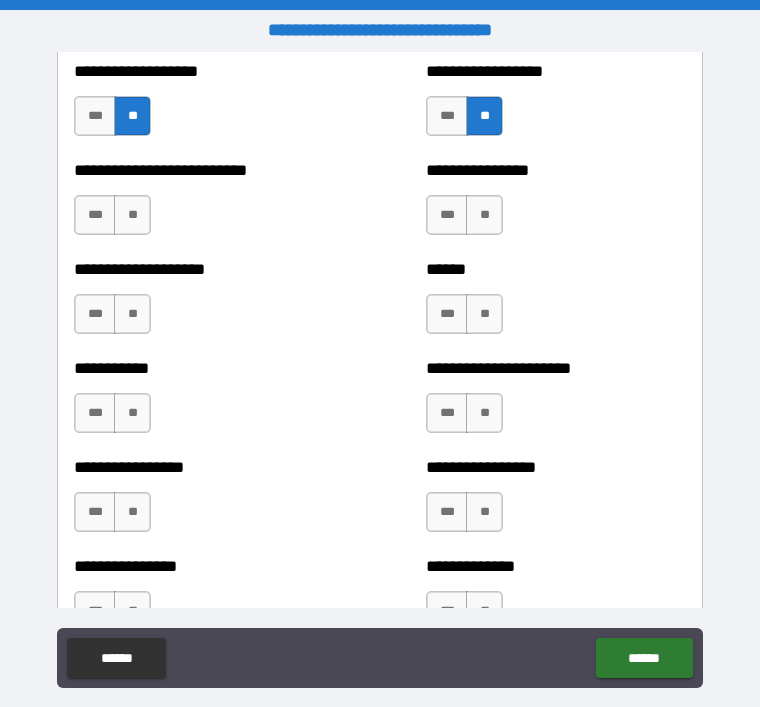 scroll, scrollTop: 3830, scrollLeft: 0, axis: vertical 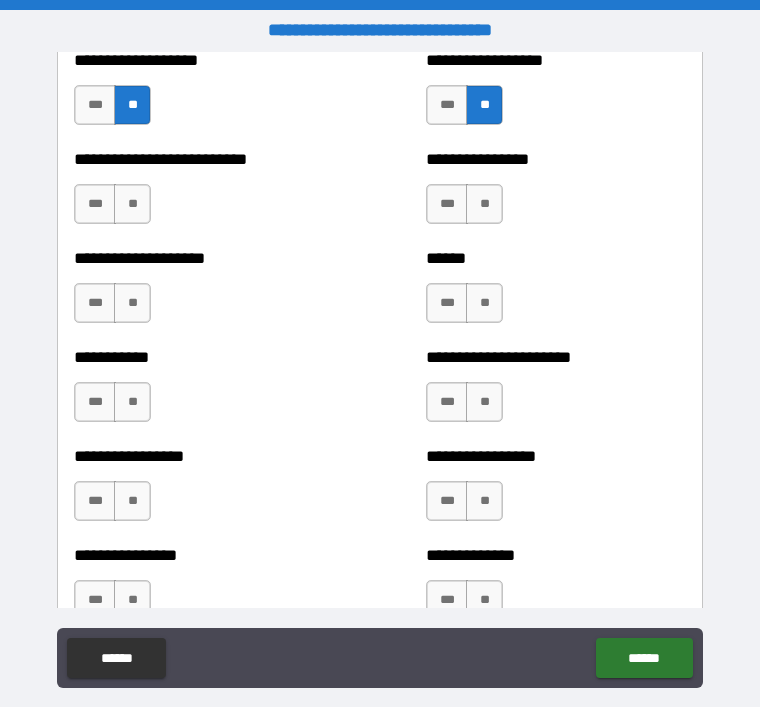 click on "**" at bounding box center [132, 204] 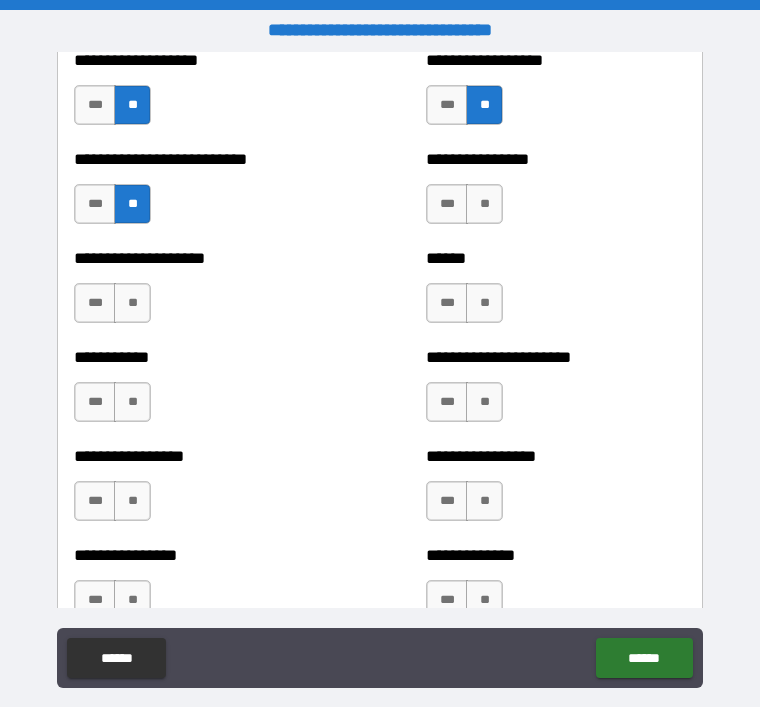 click on "**" at bounding box center (484, 204) 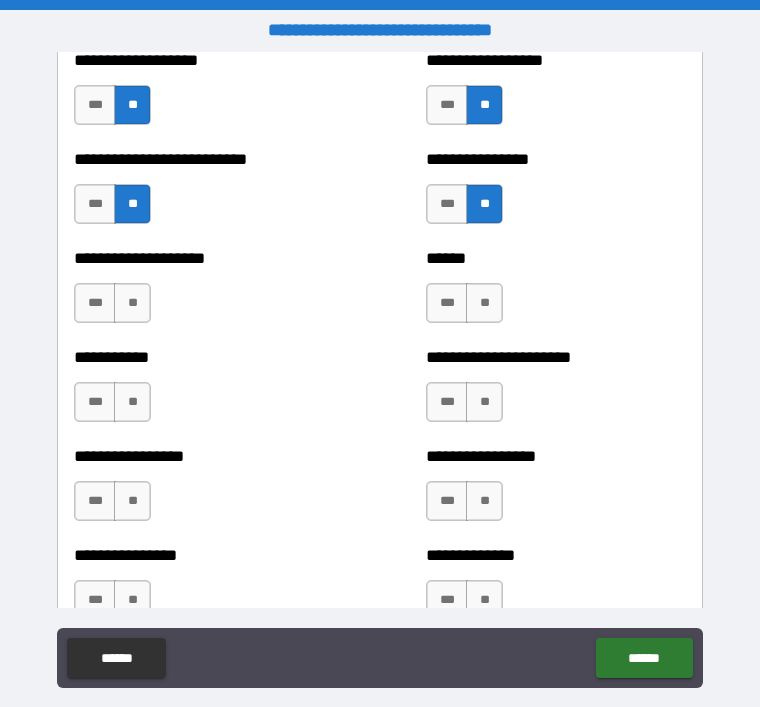 click on "**" at bounding box center [132, 303] 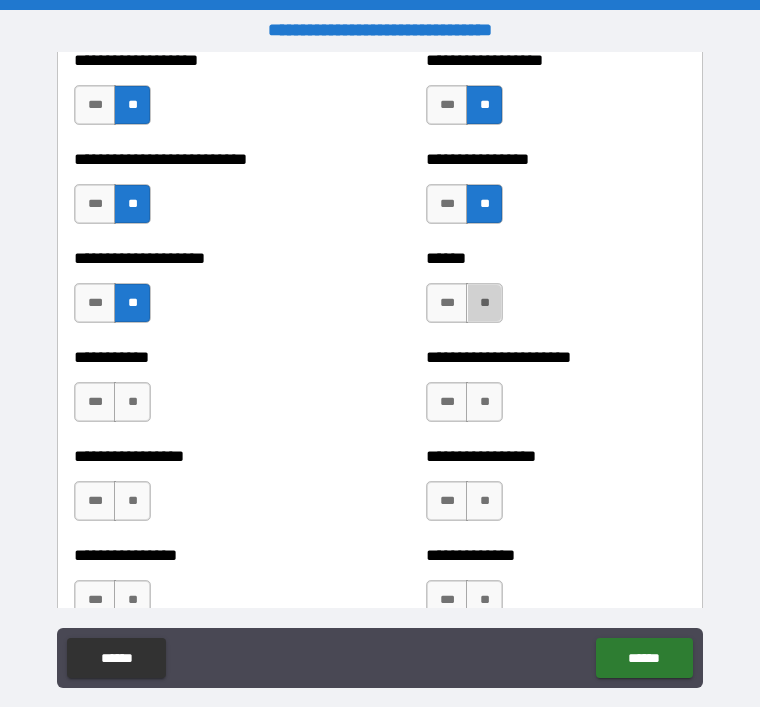 click on "**" at bounding box center [484, 303] 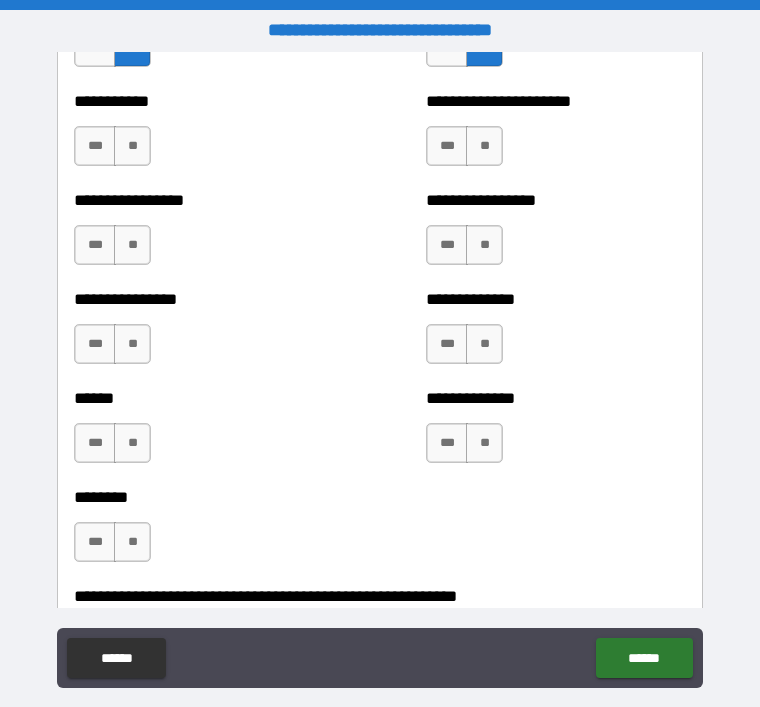 scroll, scrollTop: 4086, scrollLeft: 0, axis: vertical 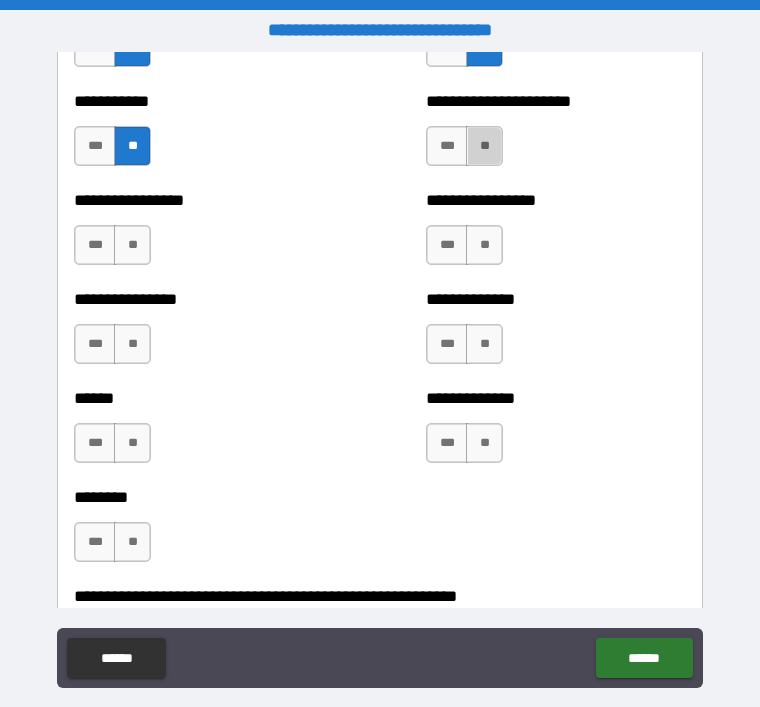 click on "**" at bounding box center (484, 146) 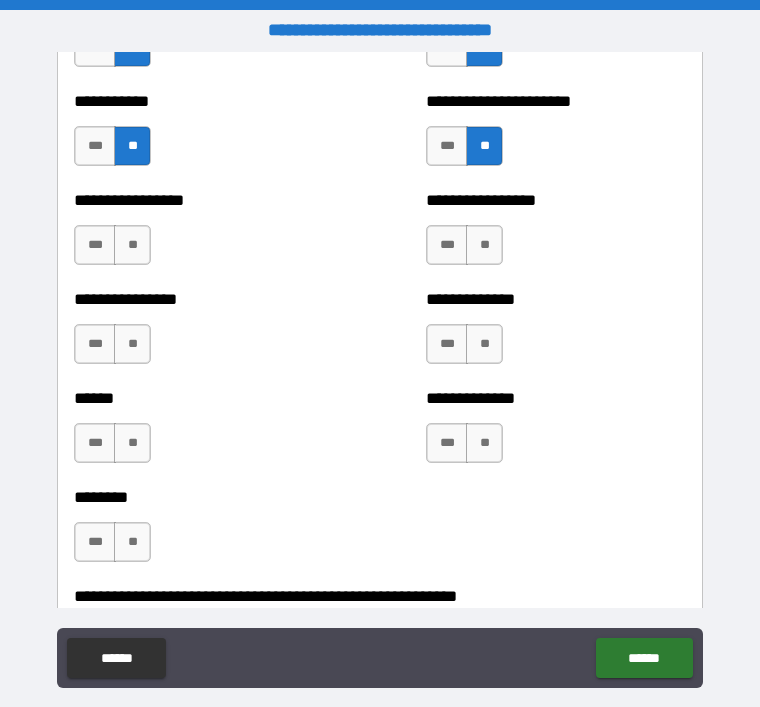 click on "**" at bounding box center [132, 245] 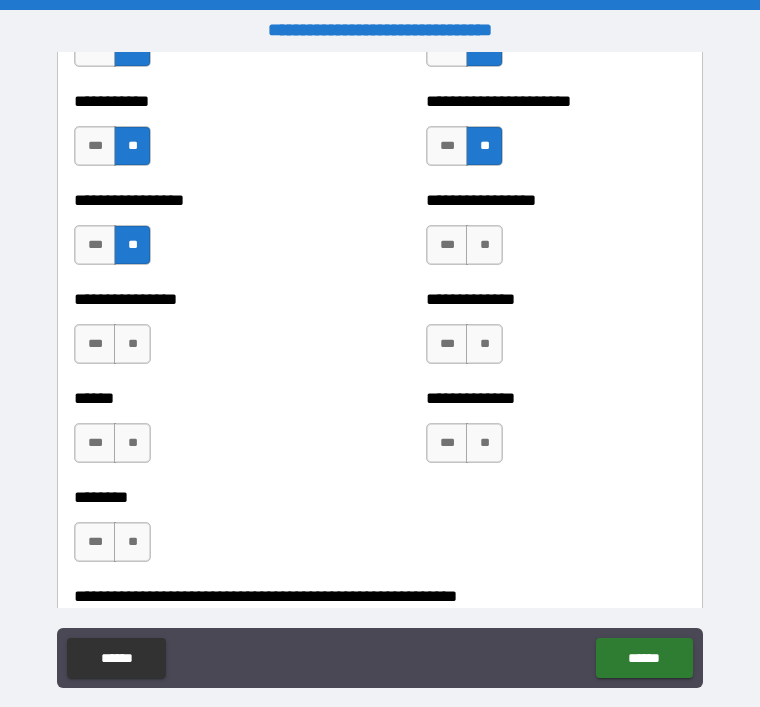 click on "**" at bounding box center [484, 245] 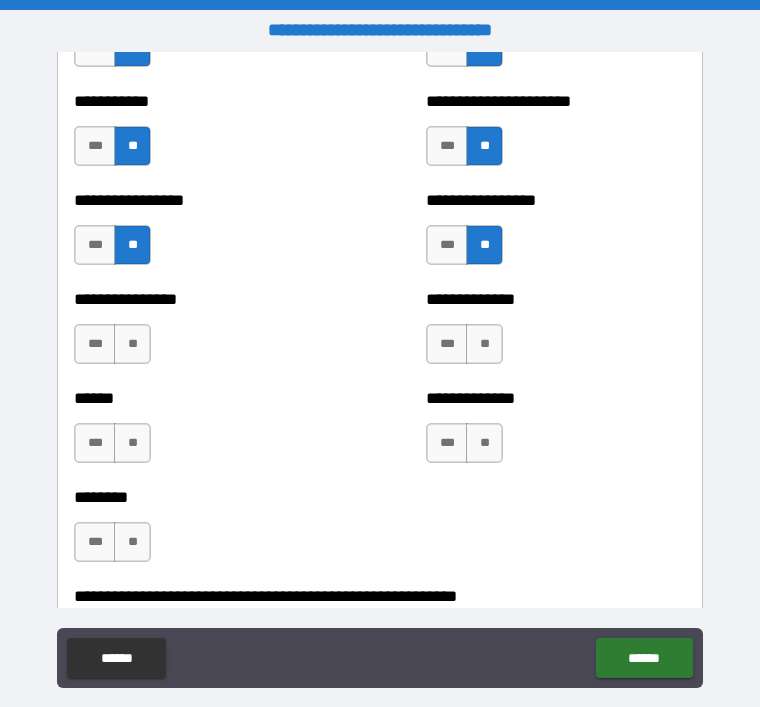 click on "**" at bounding box center (132, 344) 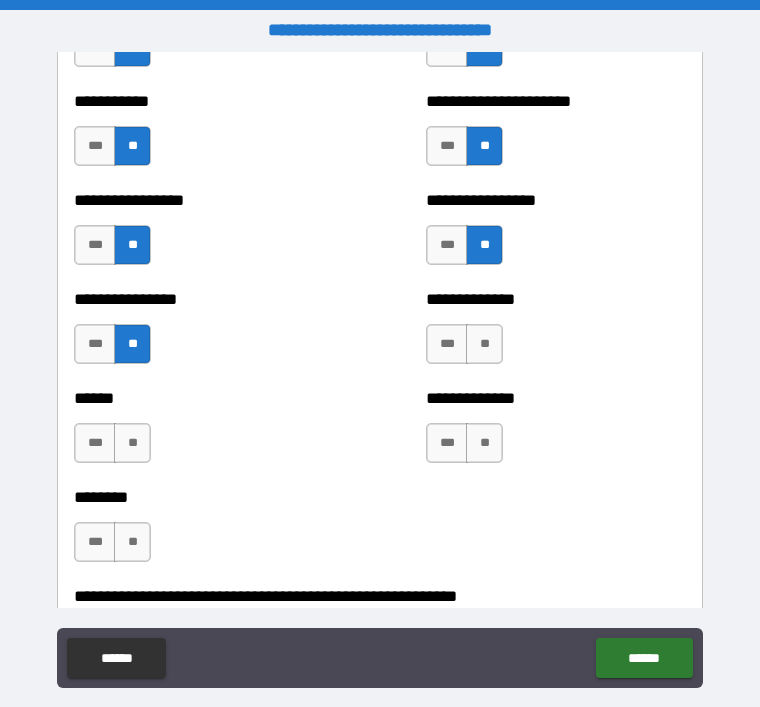 click on "**" at bounding box center (484, 344) 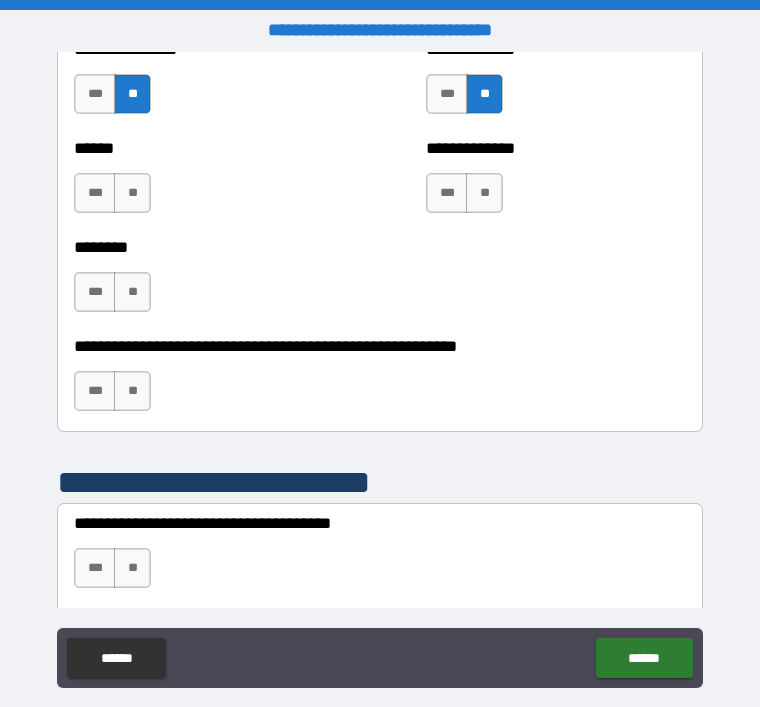 scroll, scrollTop: 4336, scrollLeft: 0, axis: vertical 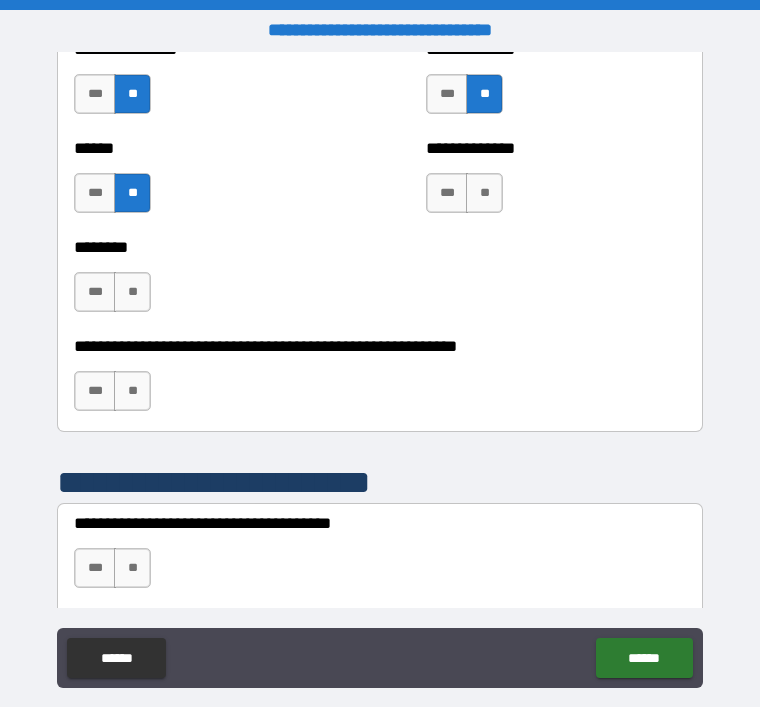click on "**" at bounding box center (484, 193) 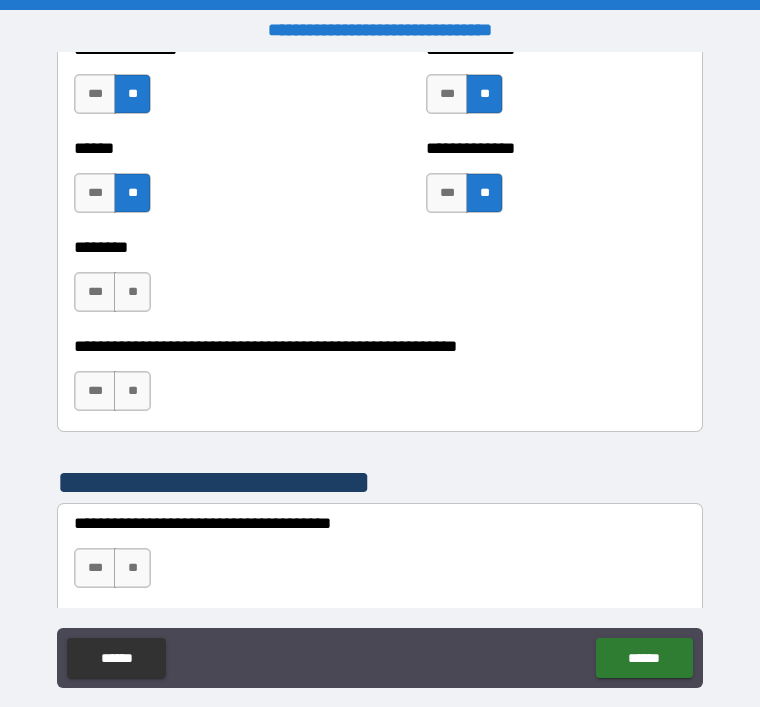click on "**" at bounding box center (132, 292) 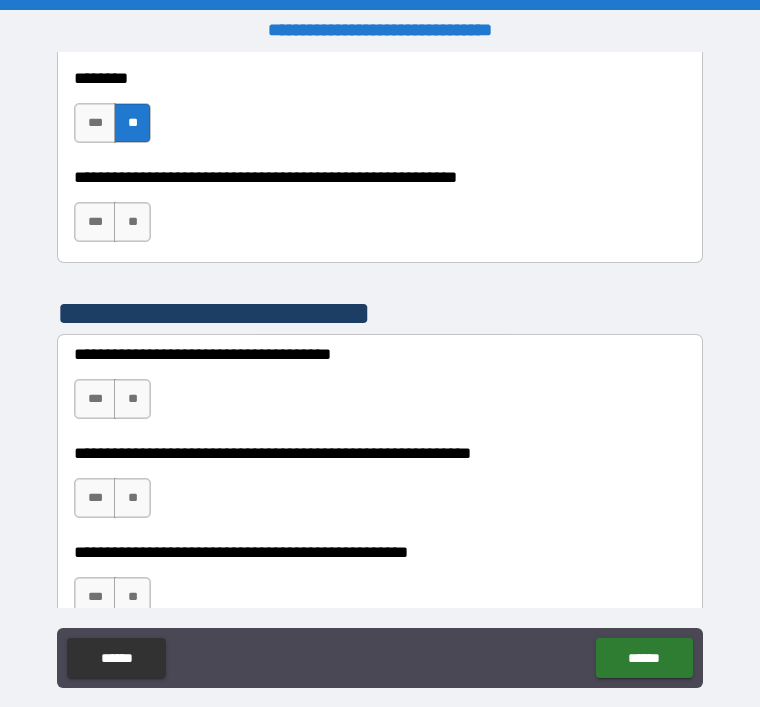 scroll, scrollTop: 4535, scrollLeft: 0, axis: vertical 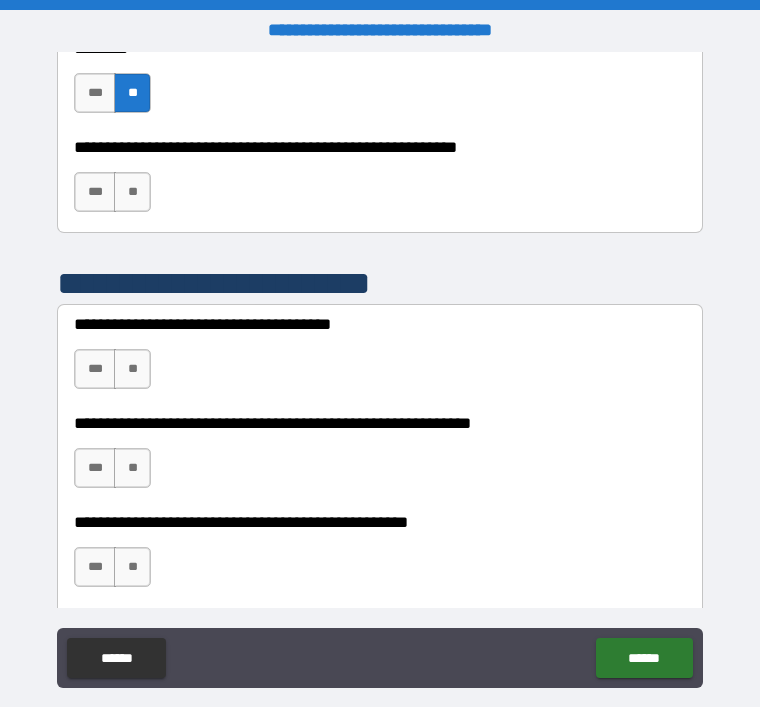 click on "**" at bounding box center [132, 192] 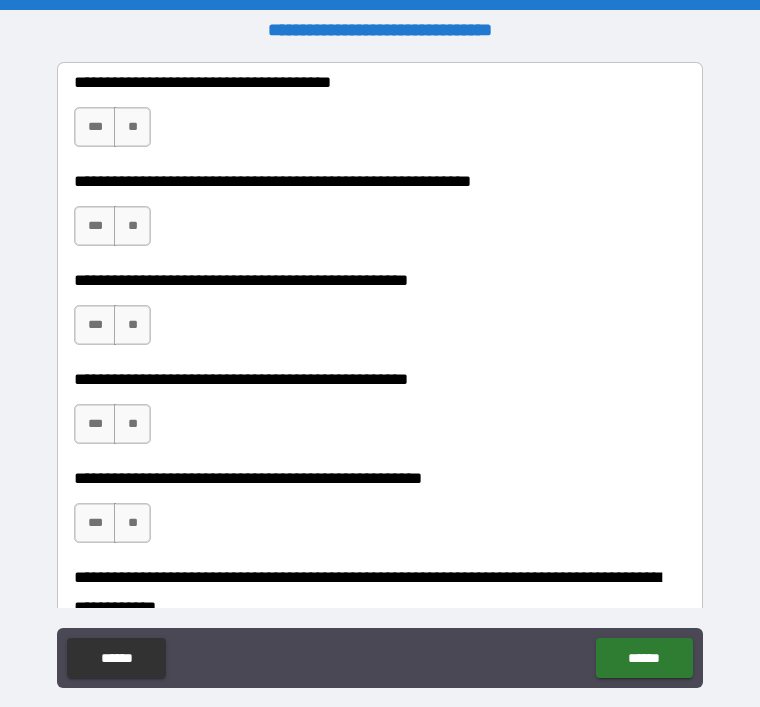 scroll, scrollTop: 4778, scrollLeft: 0, axis: vertical 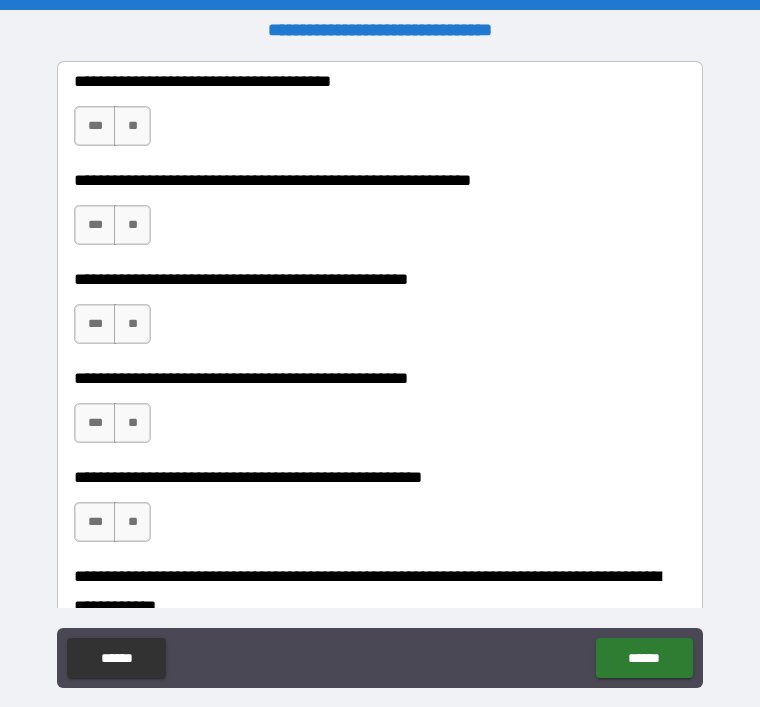click on "***" at bounding box center [95, 126] 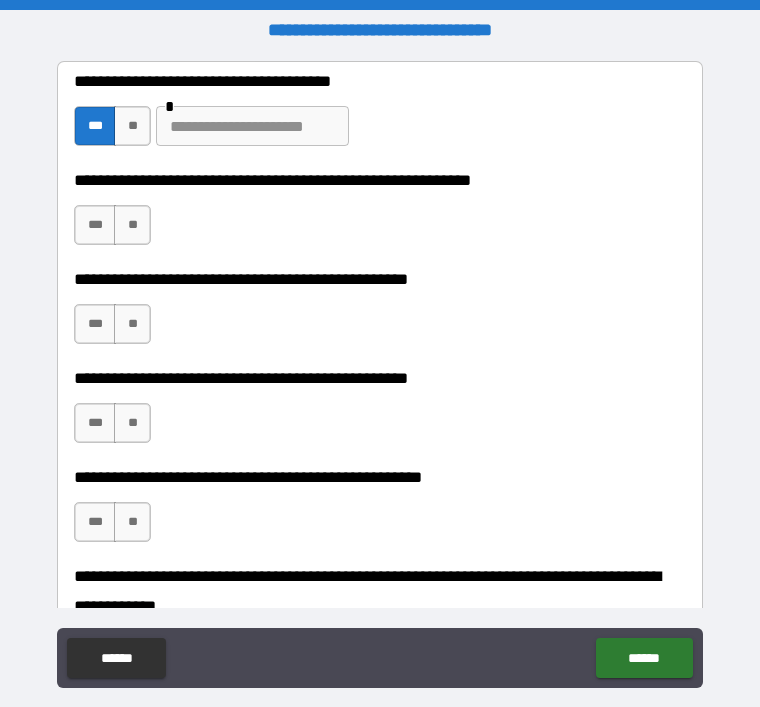 click at bounding box center (252, 126) 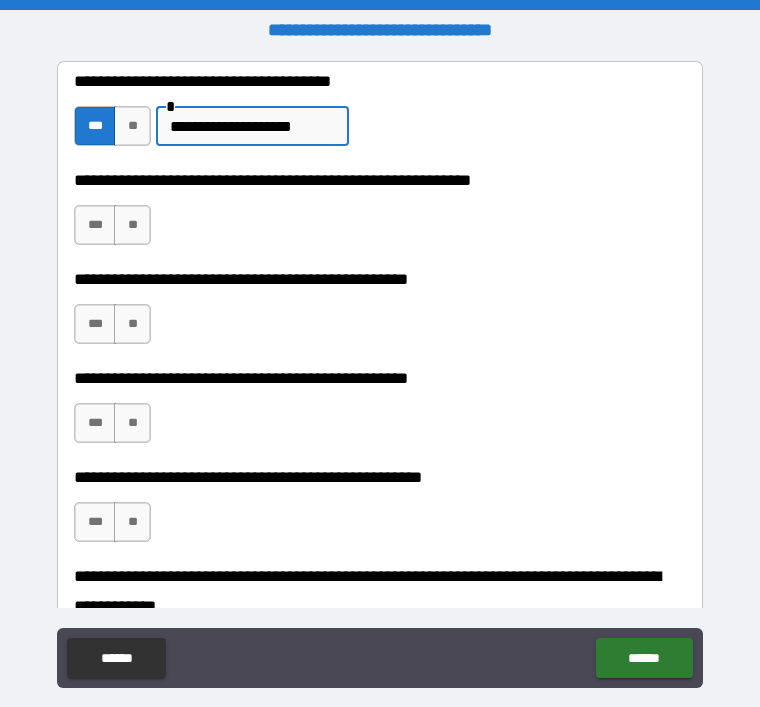 type on "**********" 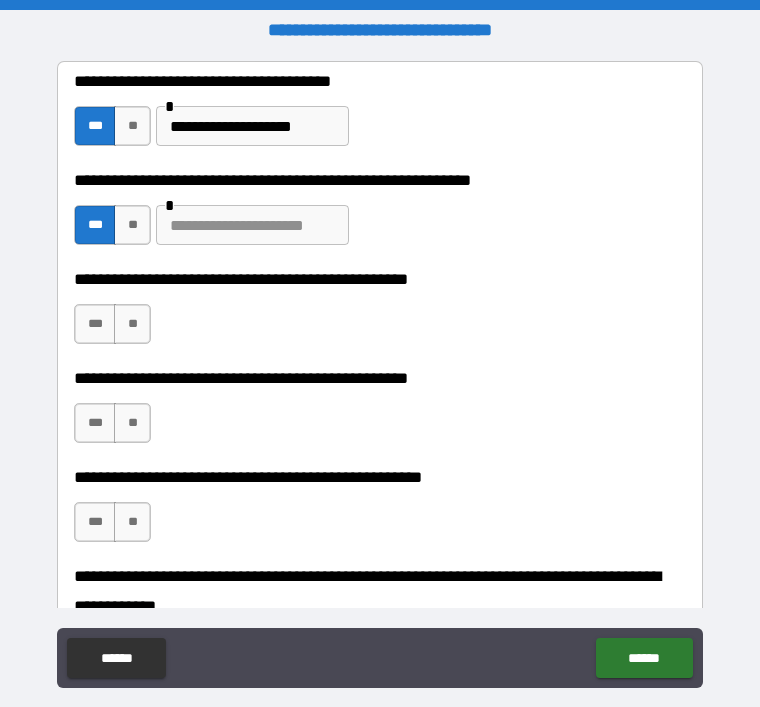 click at bounding box center (252, 225) 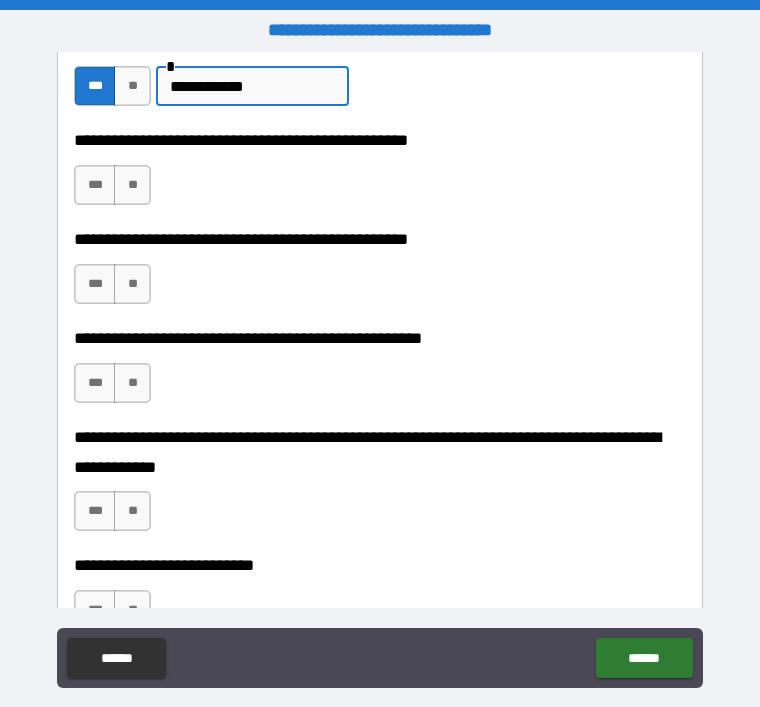 scroll, scrollTop: 4915, scrollLeft: 0, axis: vertical 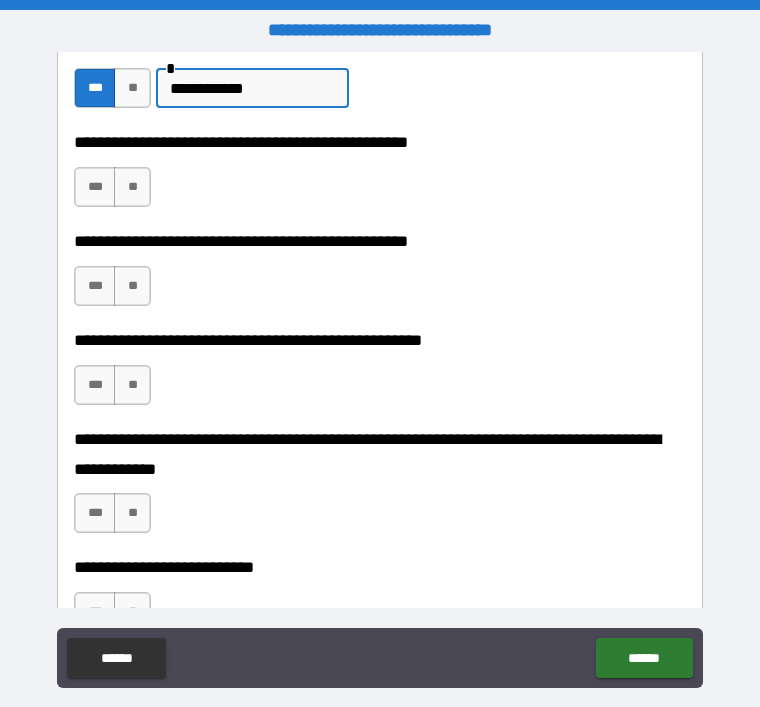 type on "**********" 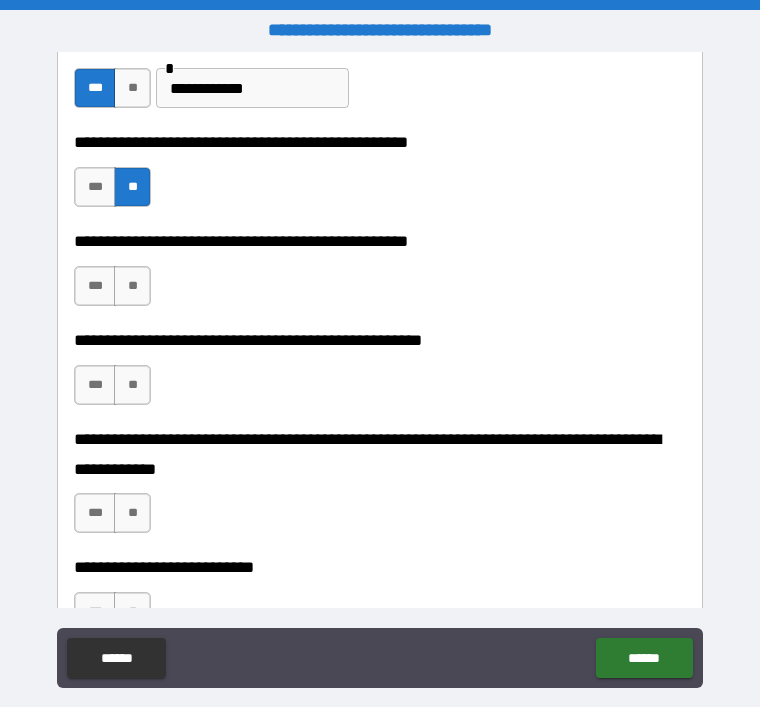click on "***" at bounding box center [95, 286] 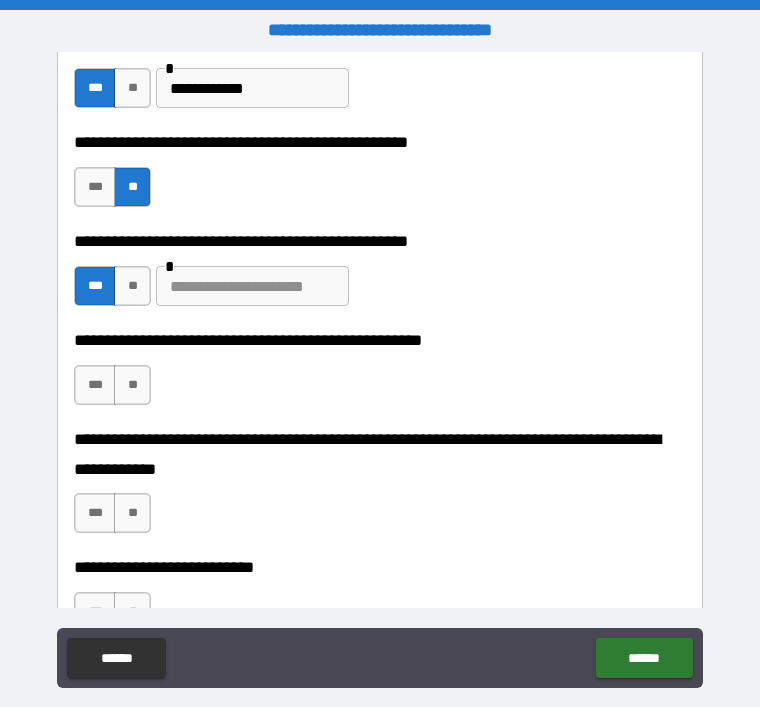 click on "**" at bounding box center [132, 385] 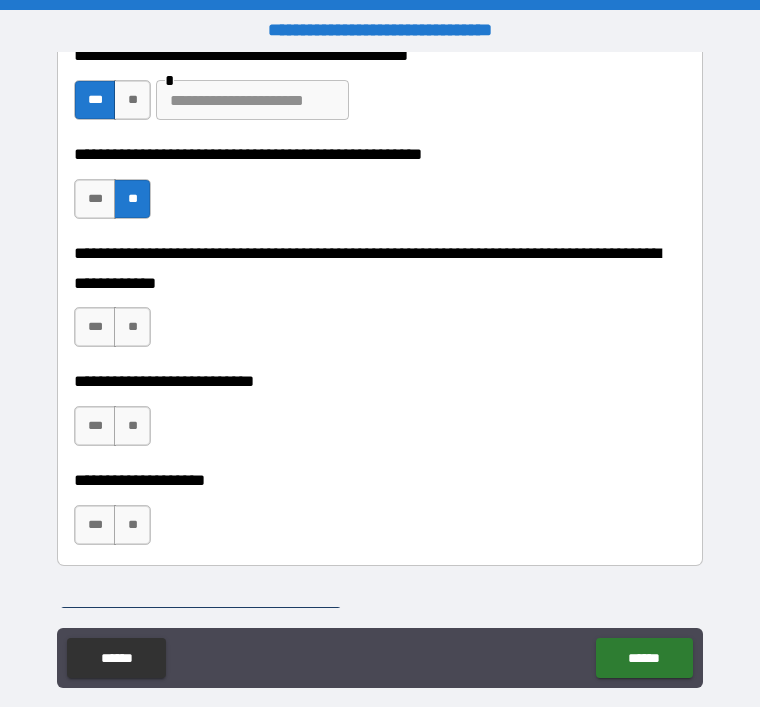 scroll, scrollTop: 5137, scrollLeft: 0, axis: vertical 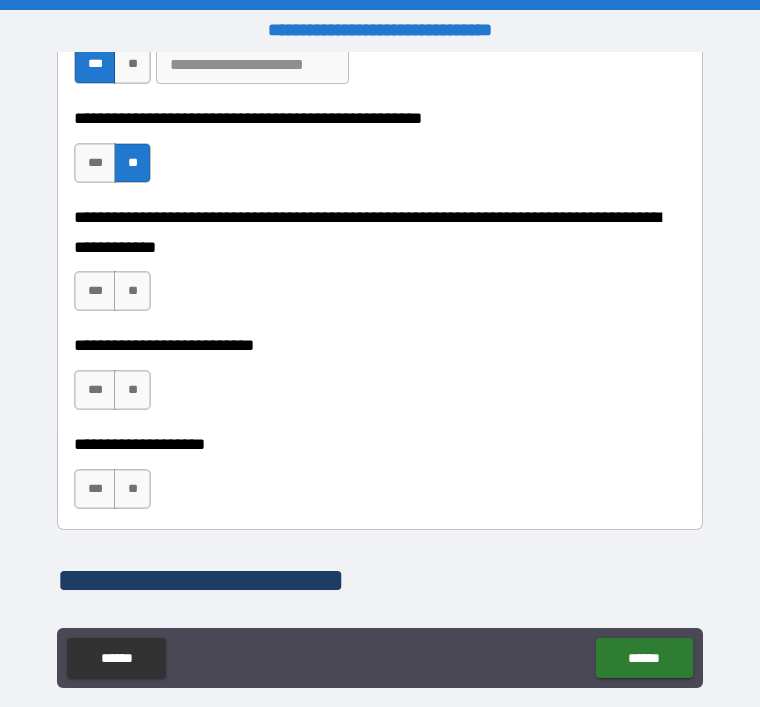 click on "**" at bounding box center [132, 291] 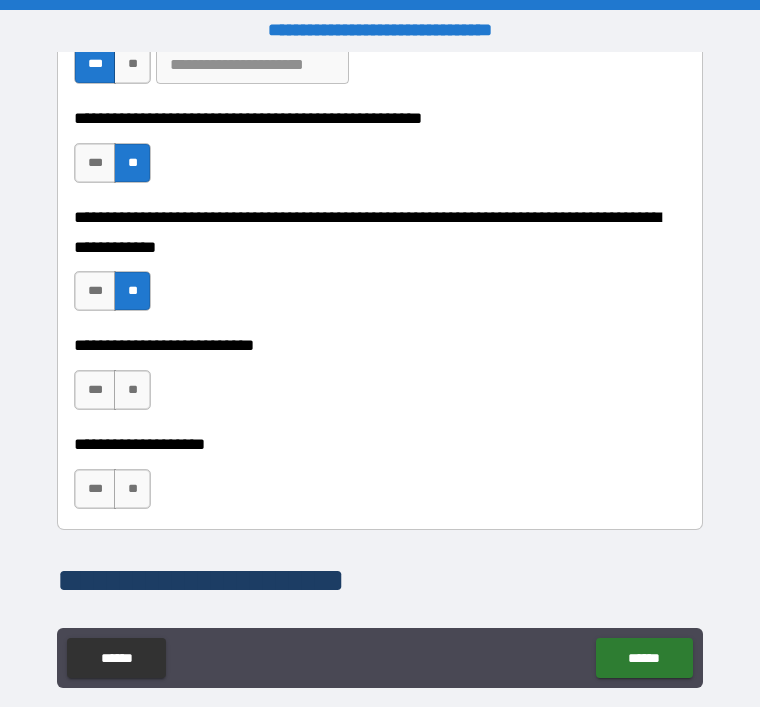 click on "**" at bounding box center [132, 390] 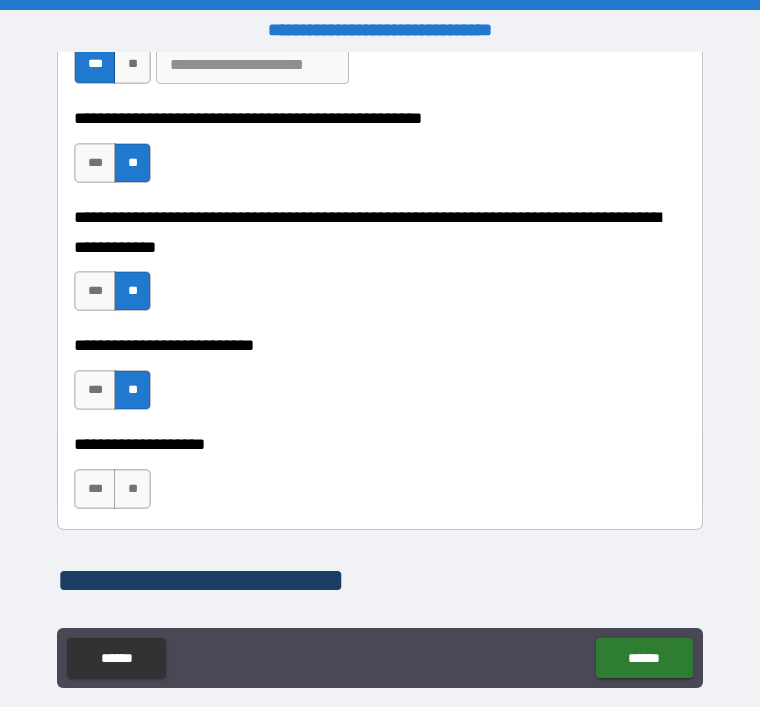 click on "**" at bounding box center [132, 489] 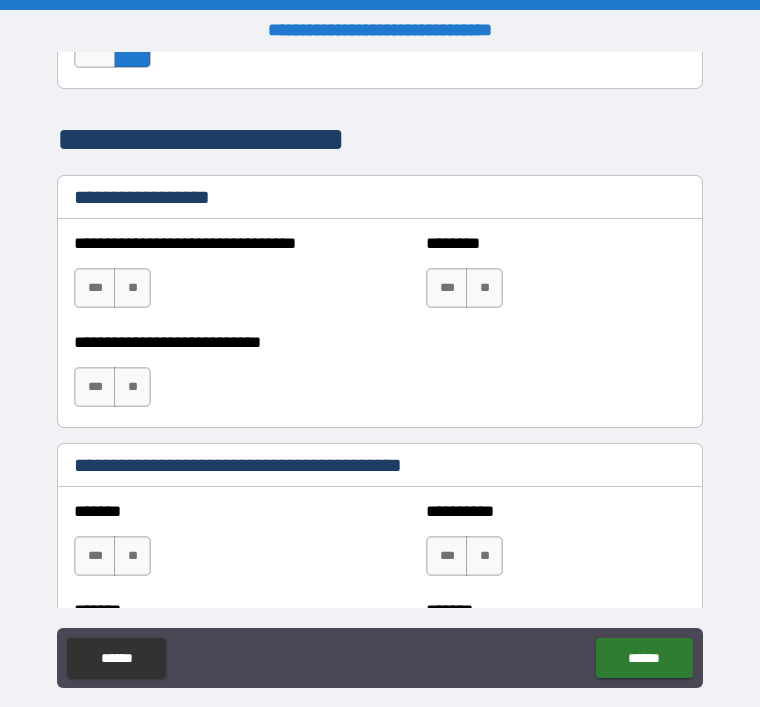 scroll, scrollTop: 5579, scrollLeft: 0, axis: vertical 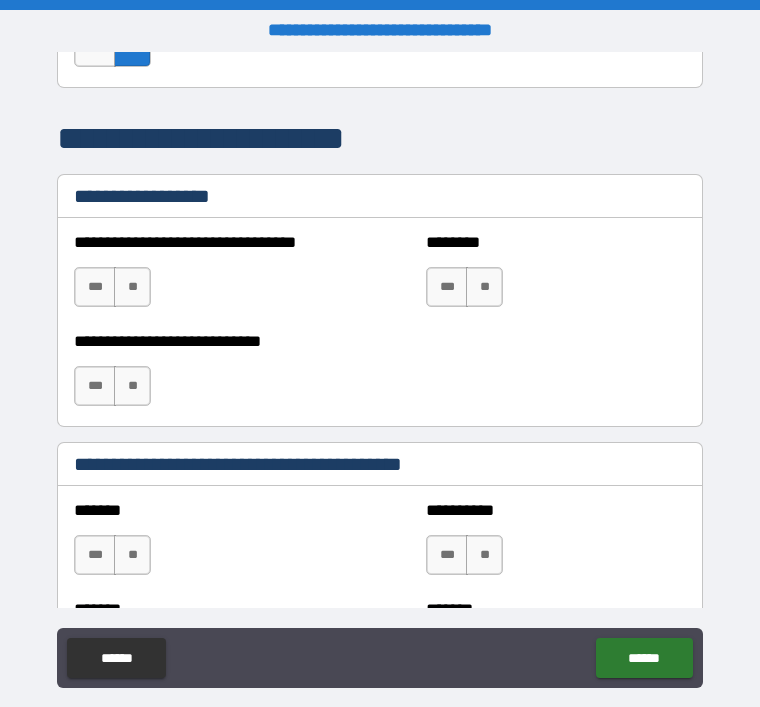 click on "**" at bounding box center [132, 287] 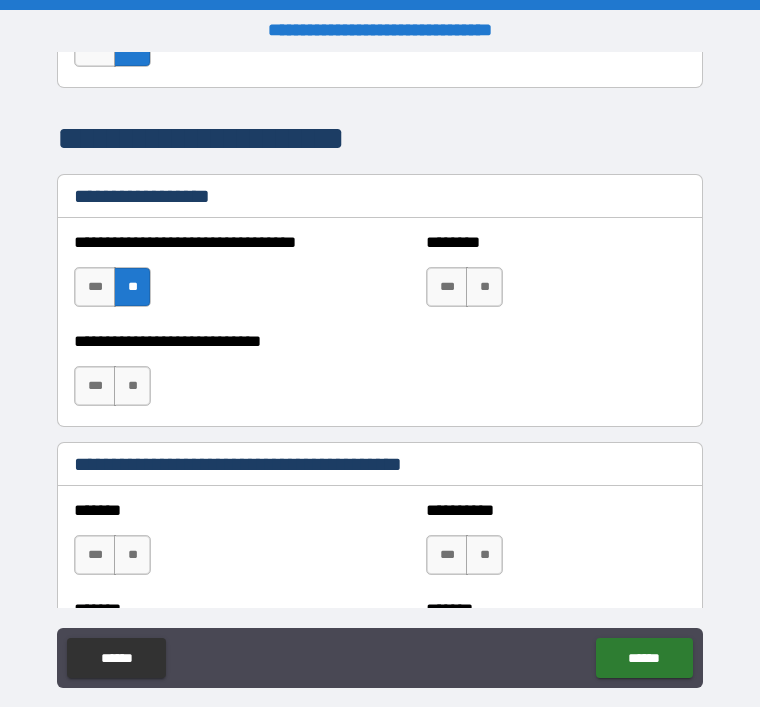 click on "**" at bounding box center (132, 386) 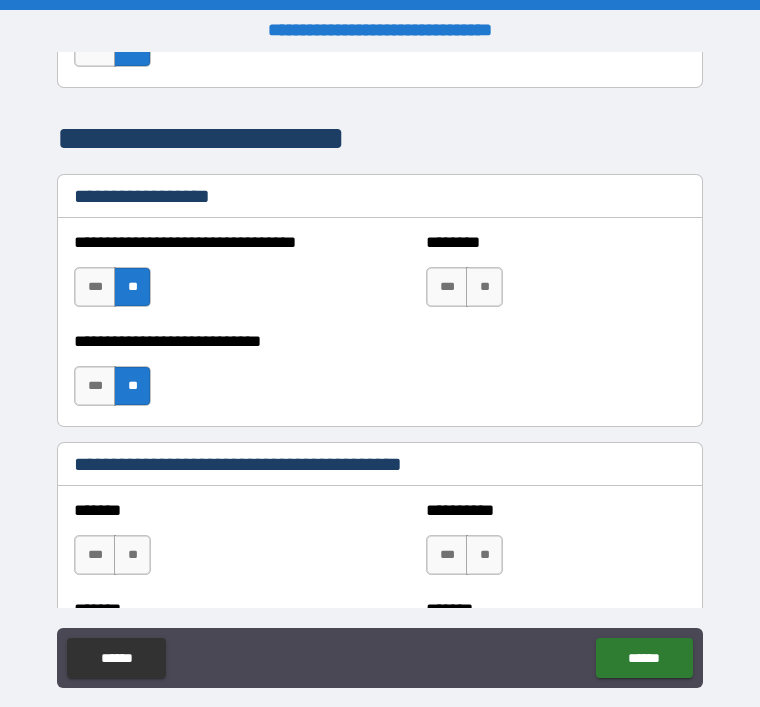 click on "**" at bounding box center [484, 287] 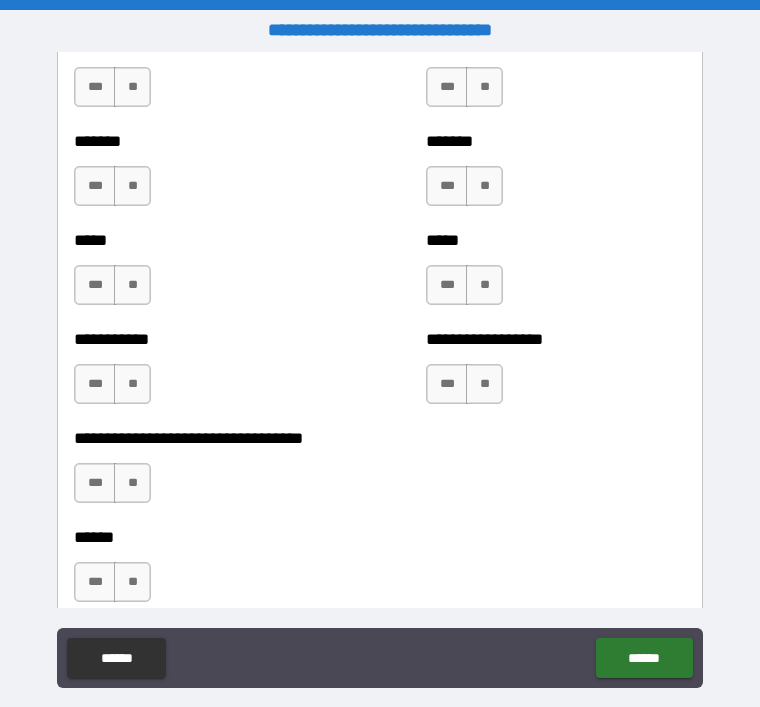 scroll, scrollTop: 6062, scrollLeft: 0, axis: vertical 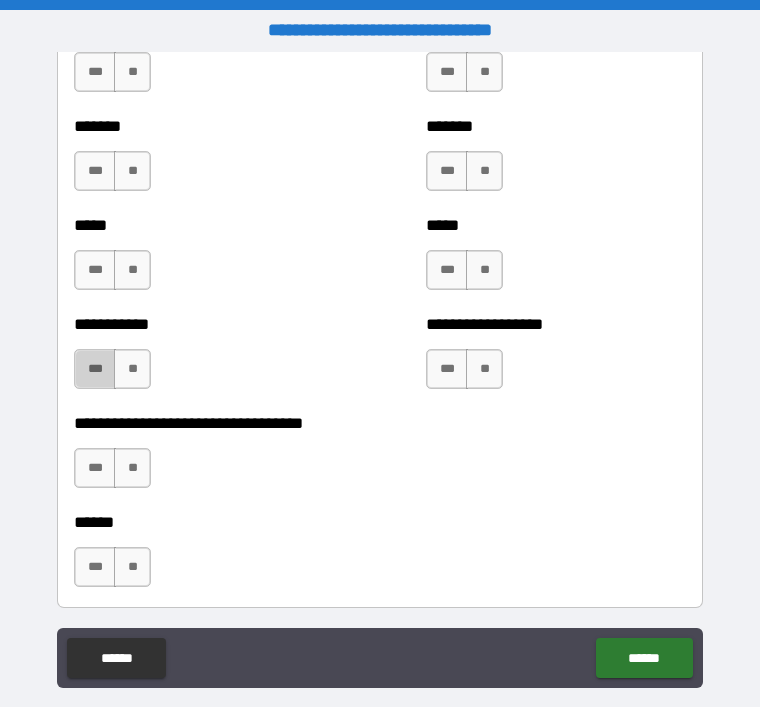 click on "***" at bounding box center (95, 369) 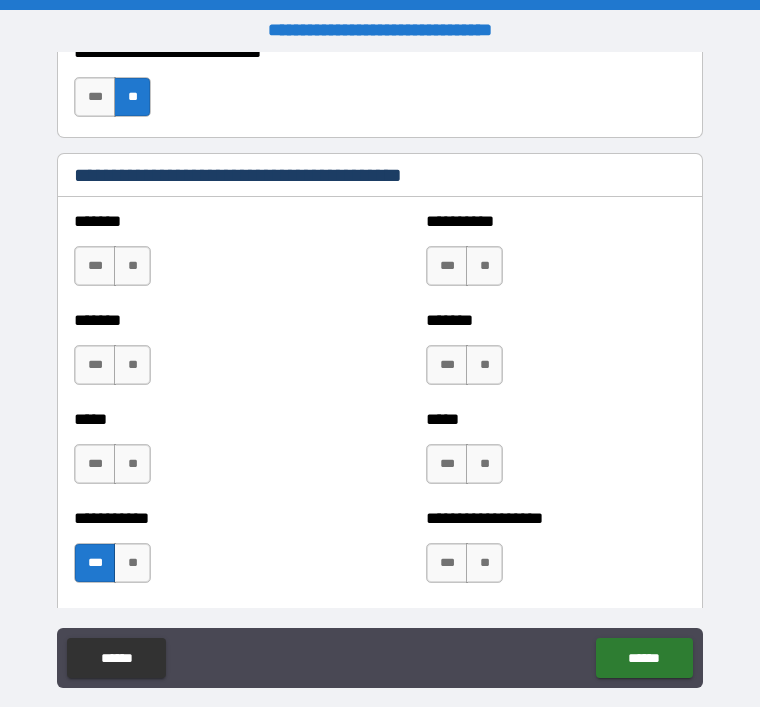 scroll, scrollTop: 5866, scrollLeft: 0, axis: vertical 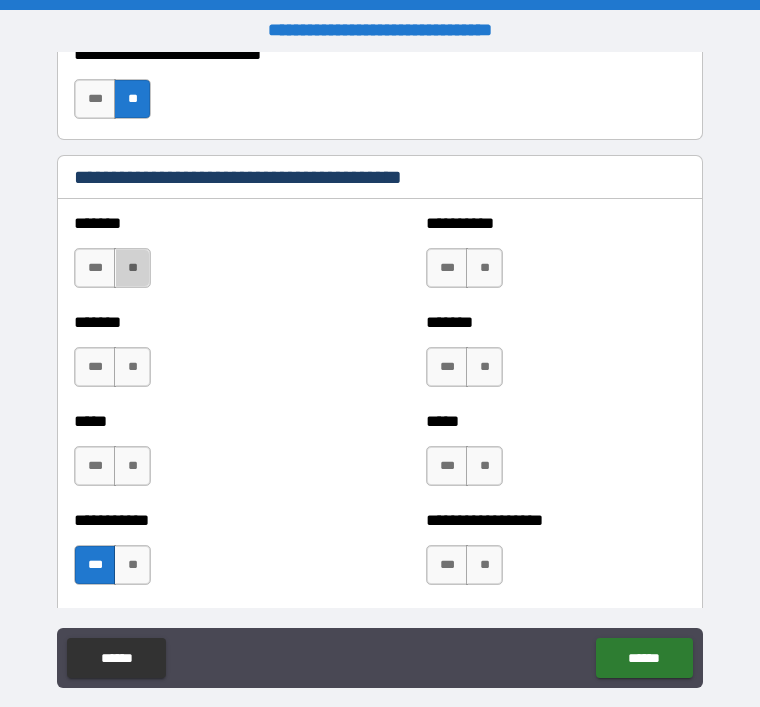 click on "**" at bounding box center (132, 268) 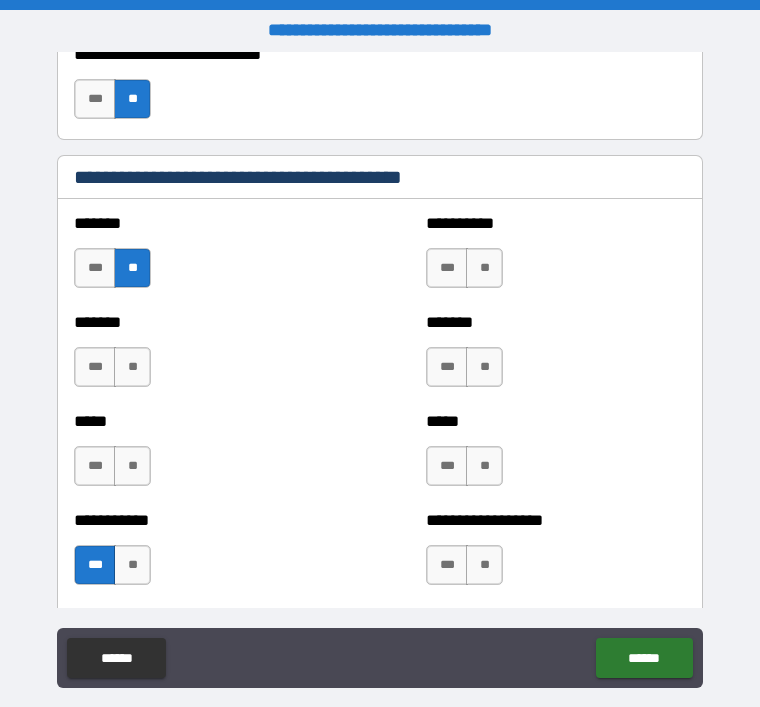click on "**" at bounding box center [484, 268] 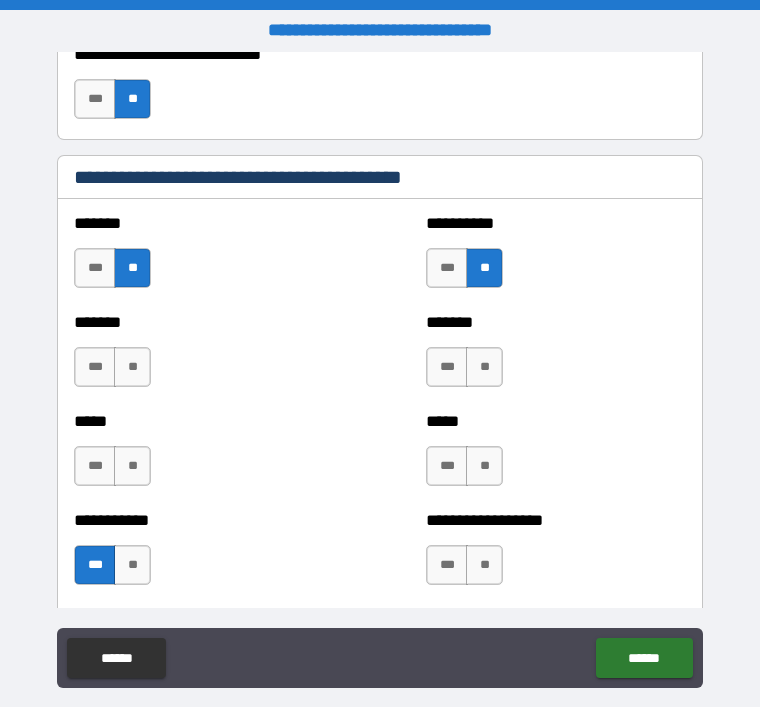 click on "**" at bounding box center (484, 367) 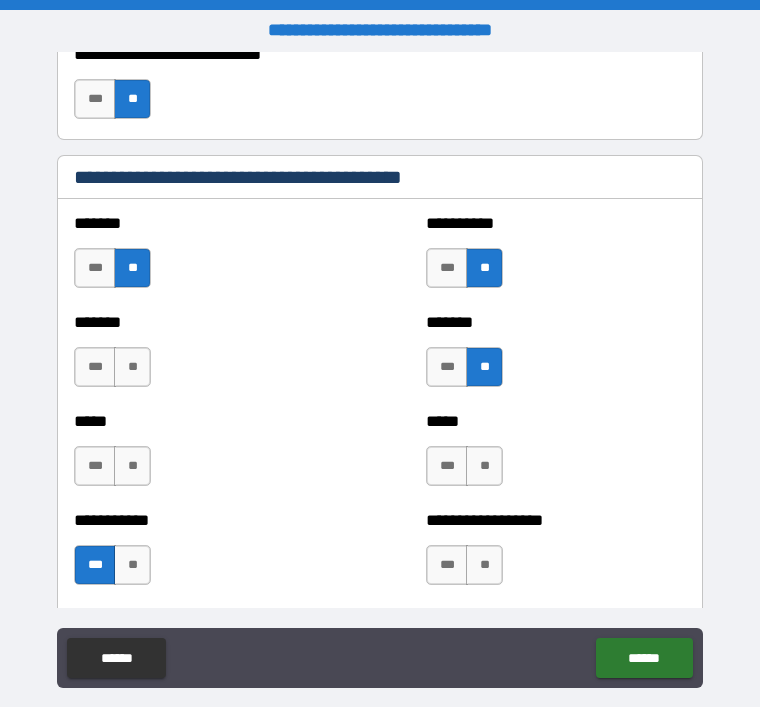 click on "**" at bounding box center [132, 367] 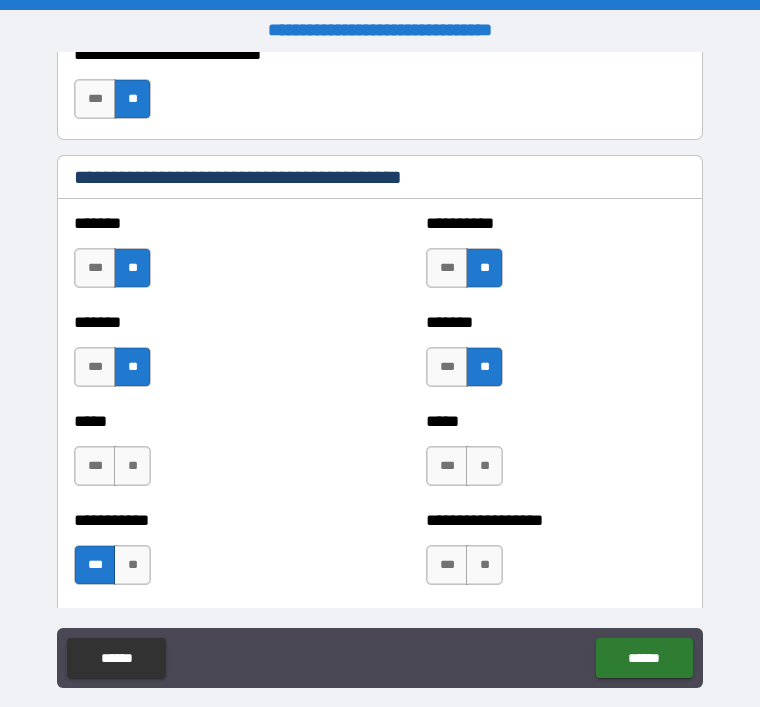 click on "**" at bounding box center [132, 466] 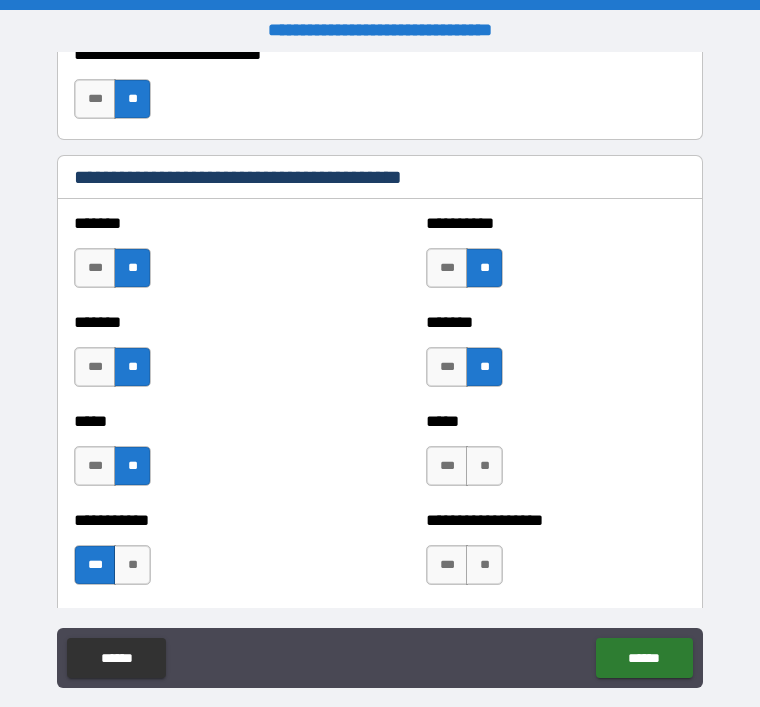 click on "**" at bounding box center (484, 466) 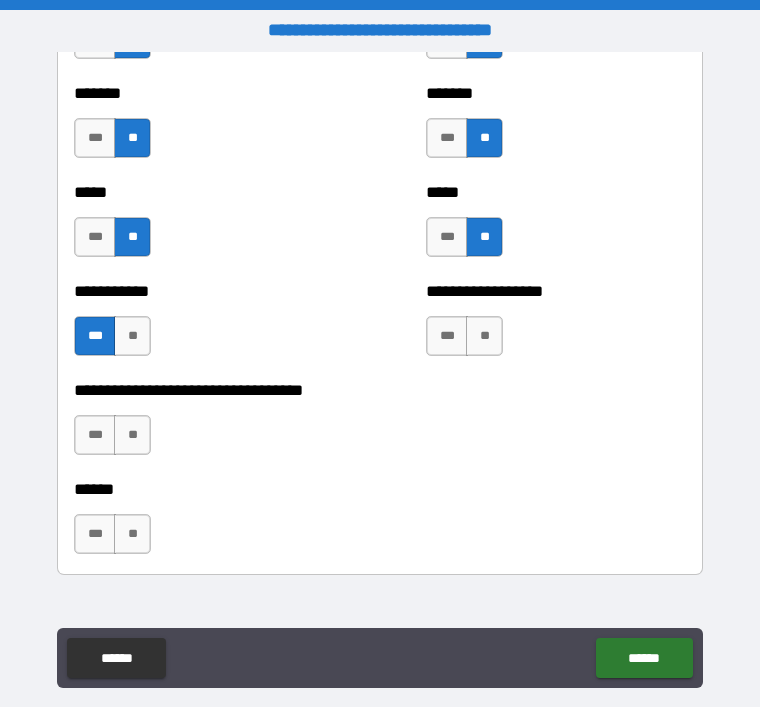 scroll, scrollTop: 6112, scrollLeft: 0, axis: vertical 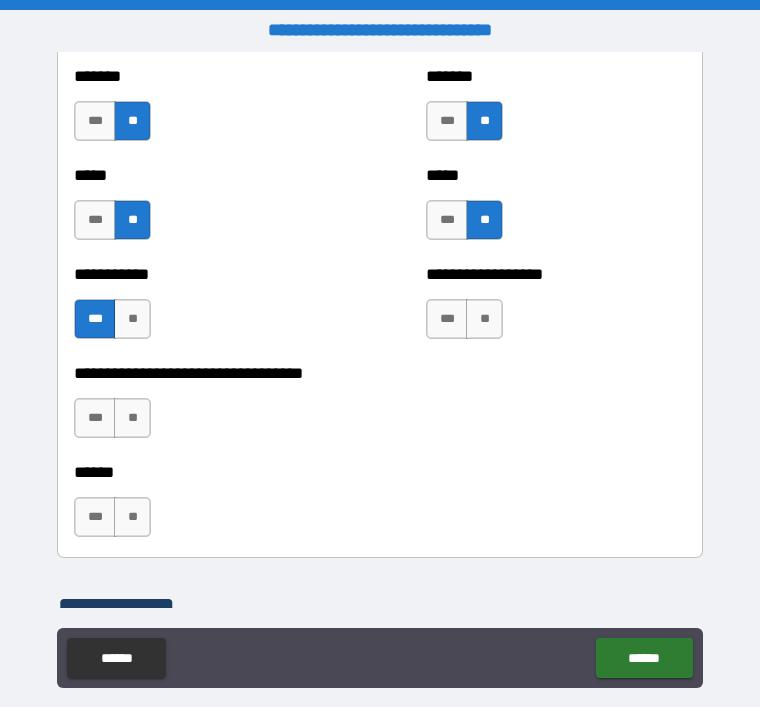 click on "**" at bounding box center [484, 319] 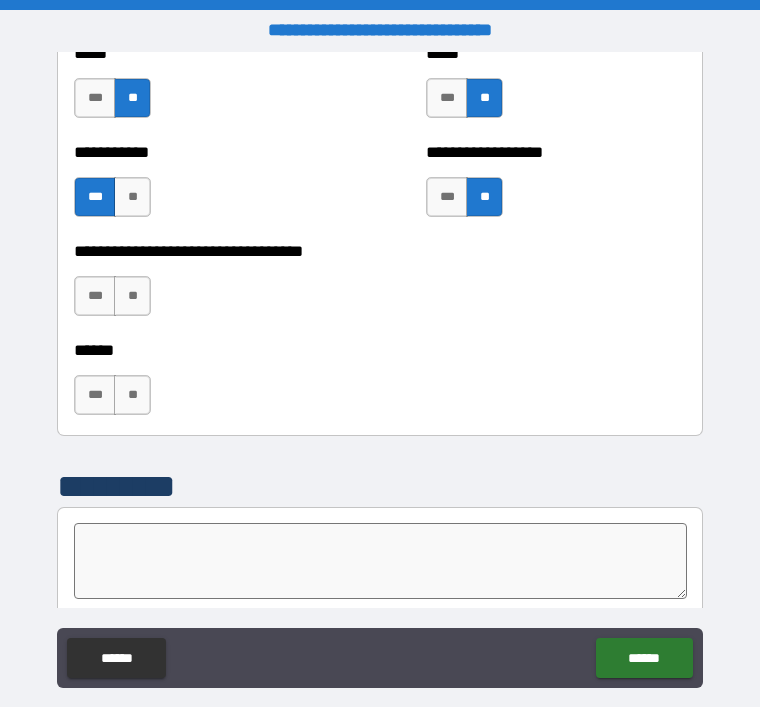 scroll, scrollTop: 6243, scrollLeft: 0, axis: vertical 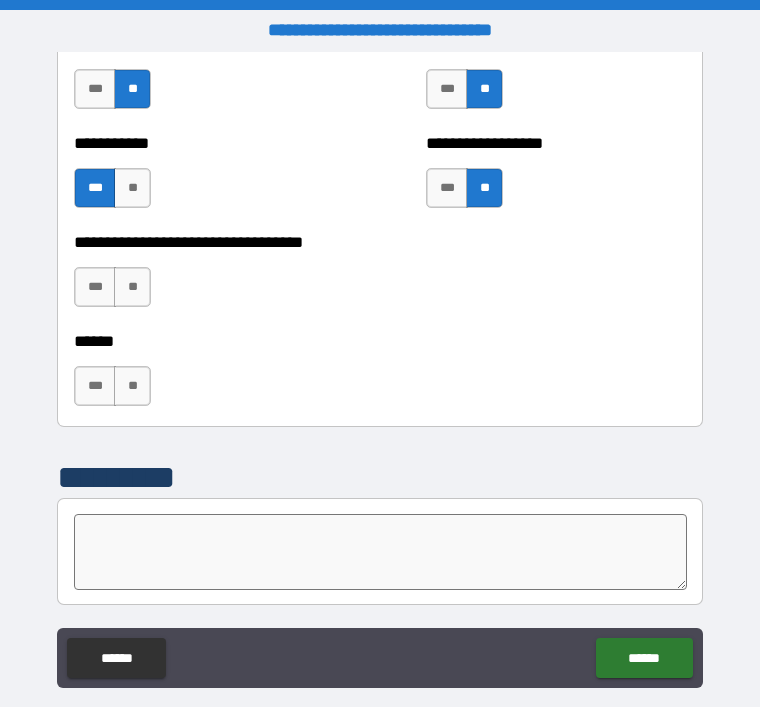 click on "**" at bounding box center (132, 287) 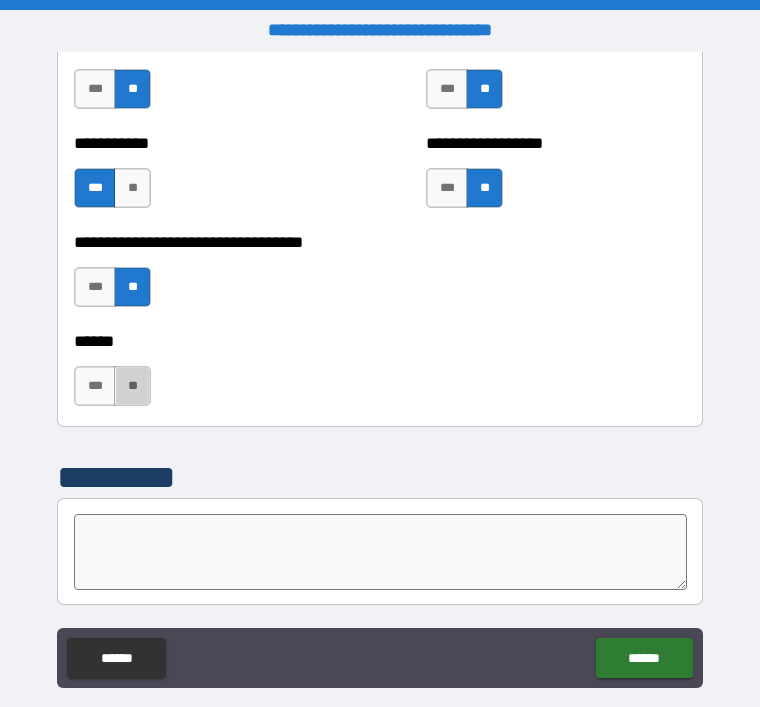 click on "**" at bounding box center [132, 386] 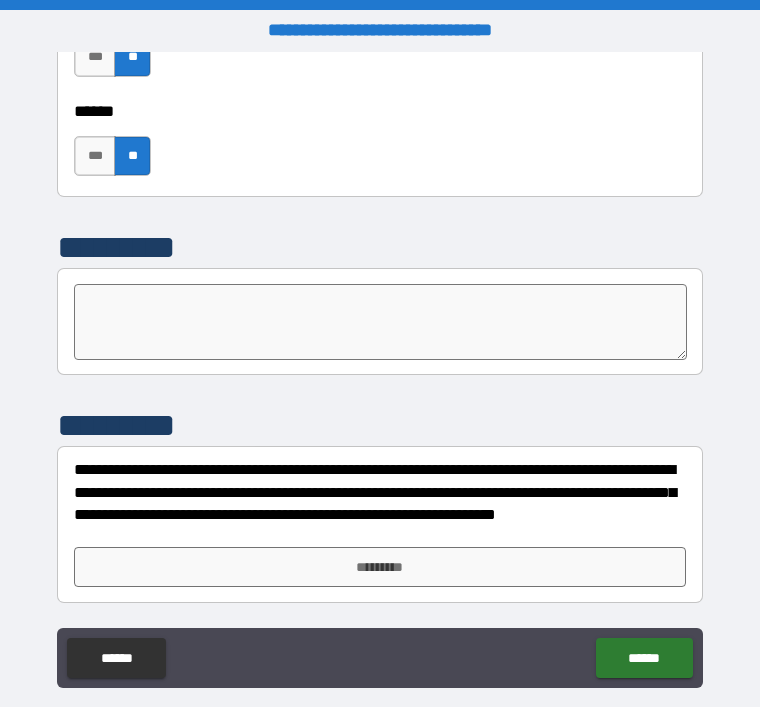 scroll, scrollTop: 6473, scrollLeft: 0, axis: vertical 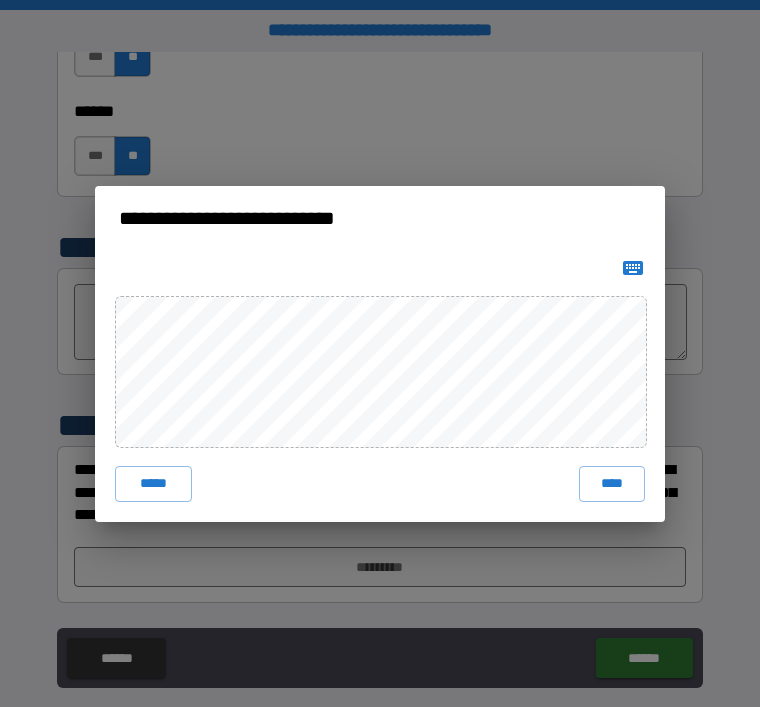click on "****" at bounding box center [612, 484] 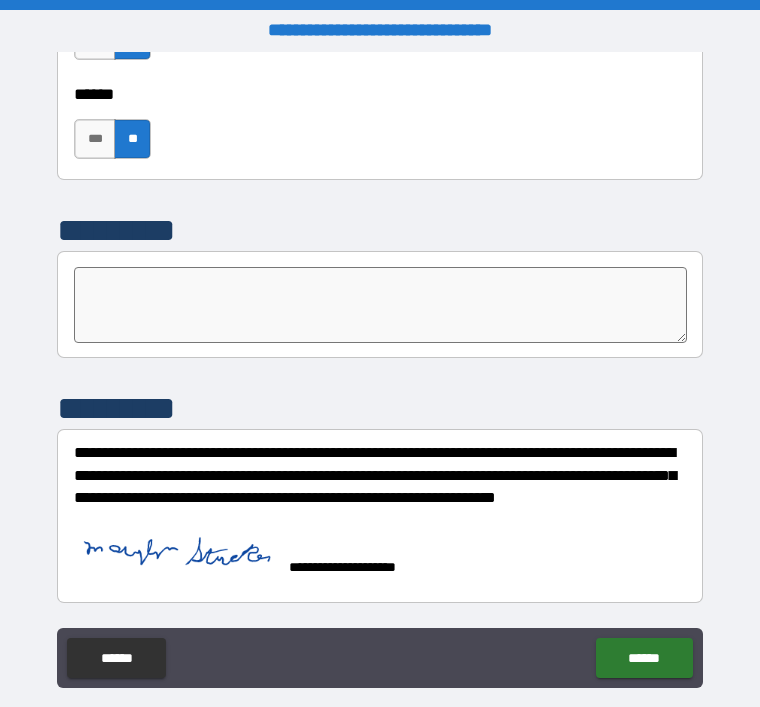 scroll, scrollTop: 6490, scrollLeft: 0, axis: vertical 